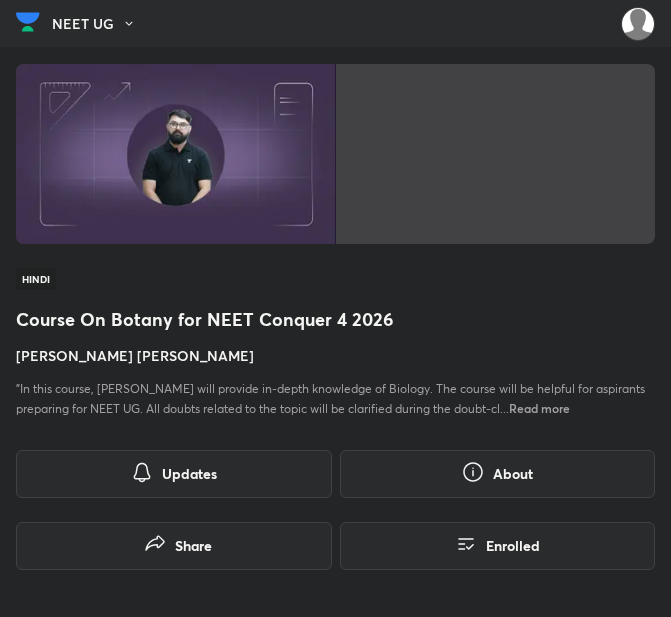 scroll, scrollTop: 0, scrollLeft: 0, axis: both 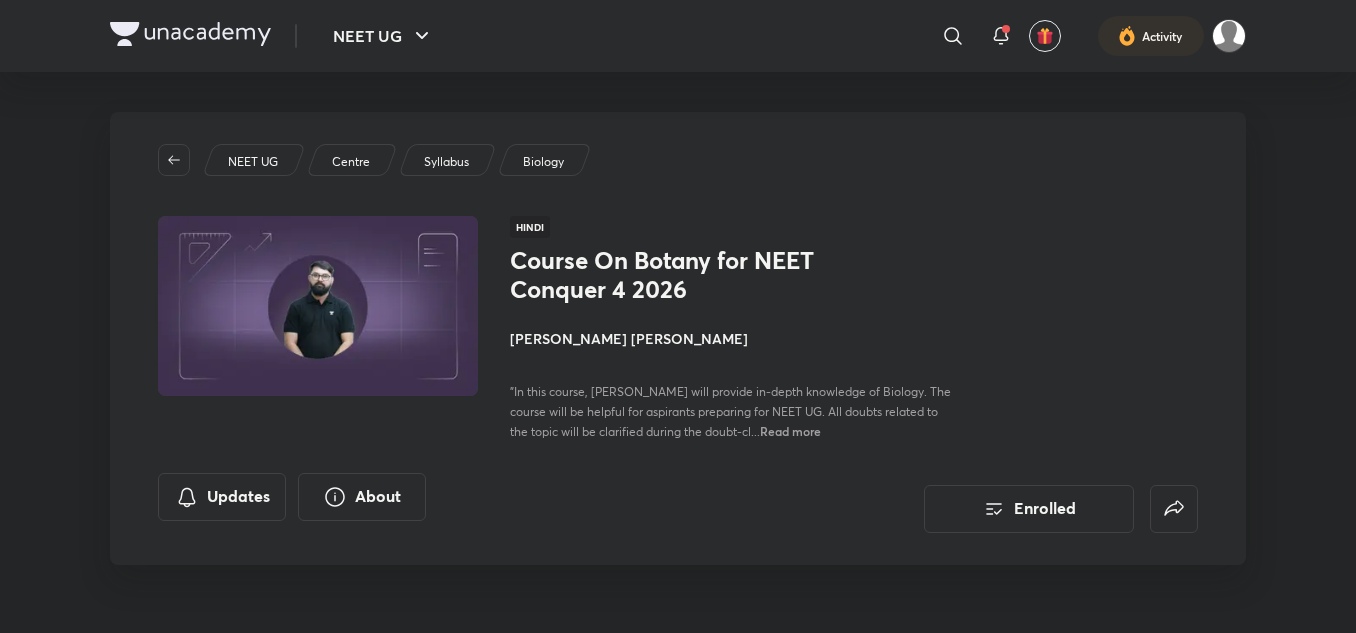 click on "NEET UG ​  Activity" at bounding box center [678, 36] 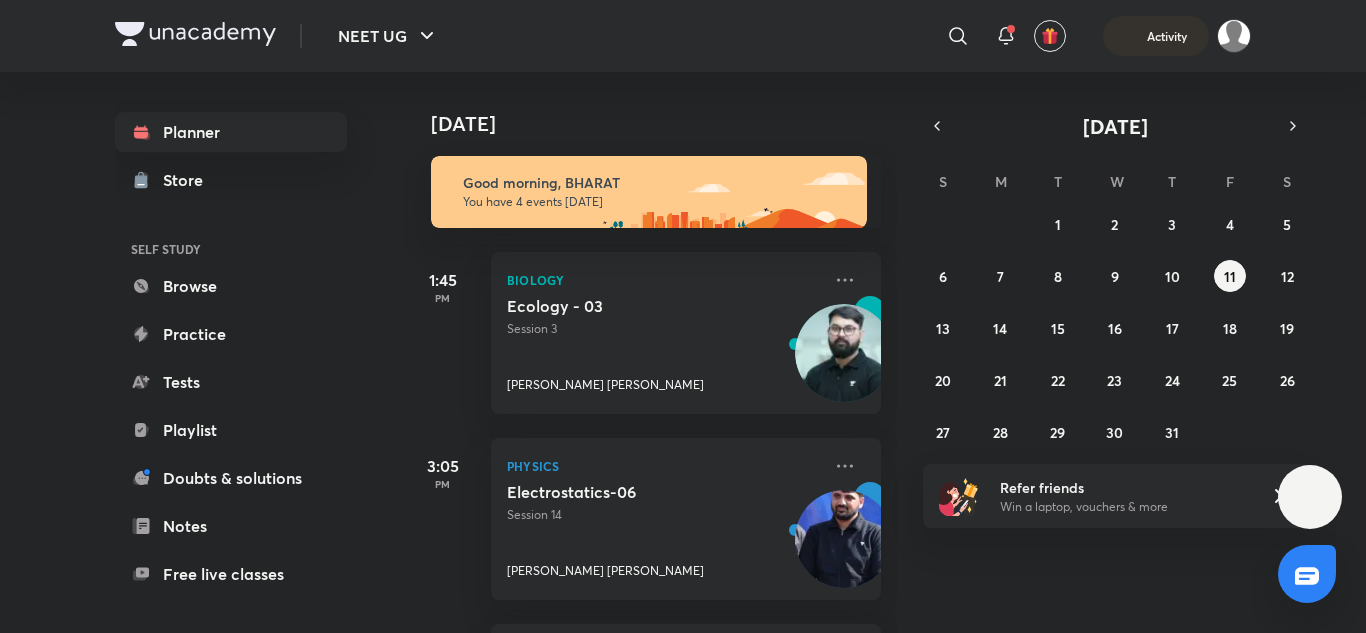 scroll, scrollTop: 0, scrollLeft: 0, axis: both 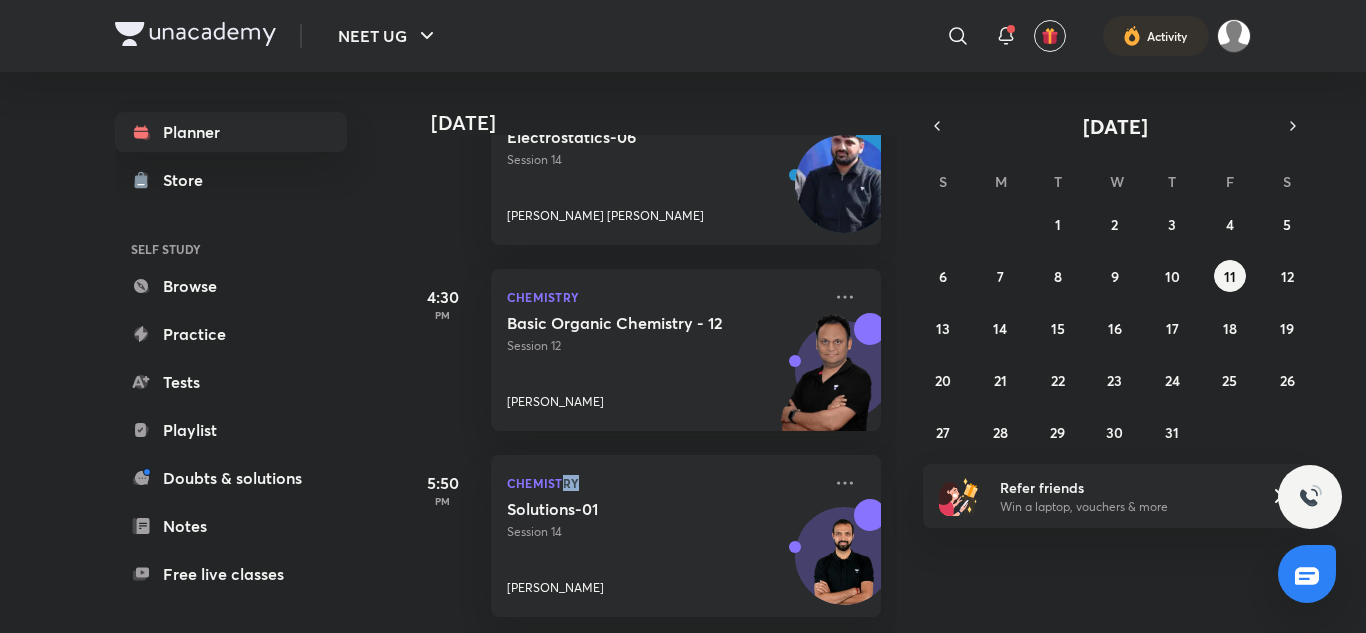 drag, startPoint x: 564, startPoint y: 433, endPoint x: 657, endPoint y: 439, distance: 93.193344 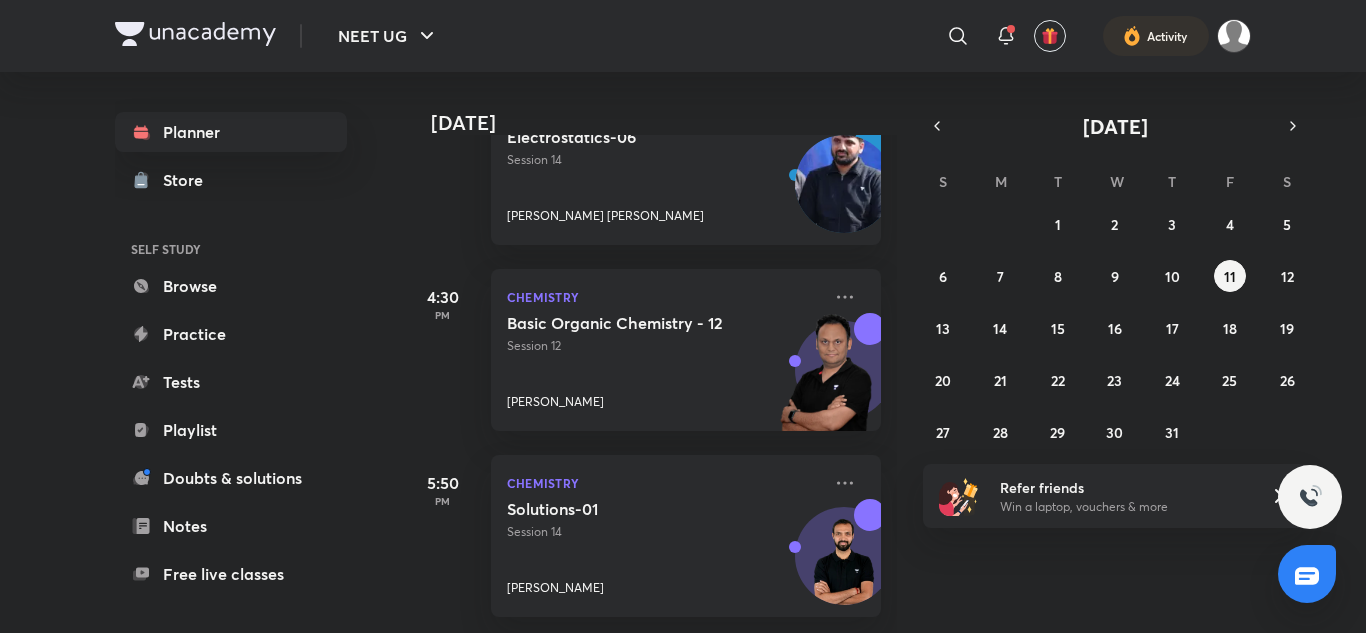 click on "5:50 PM Chemistry Solutions-01 Session 14 Sanjay Mishra" at bounding box center (642, 524) 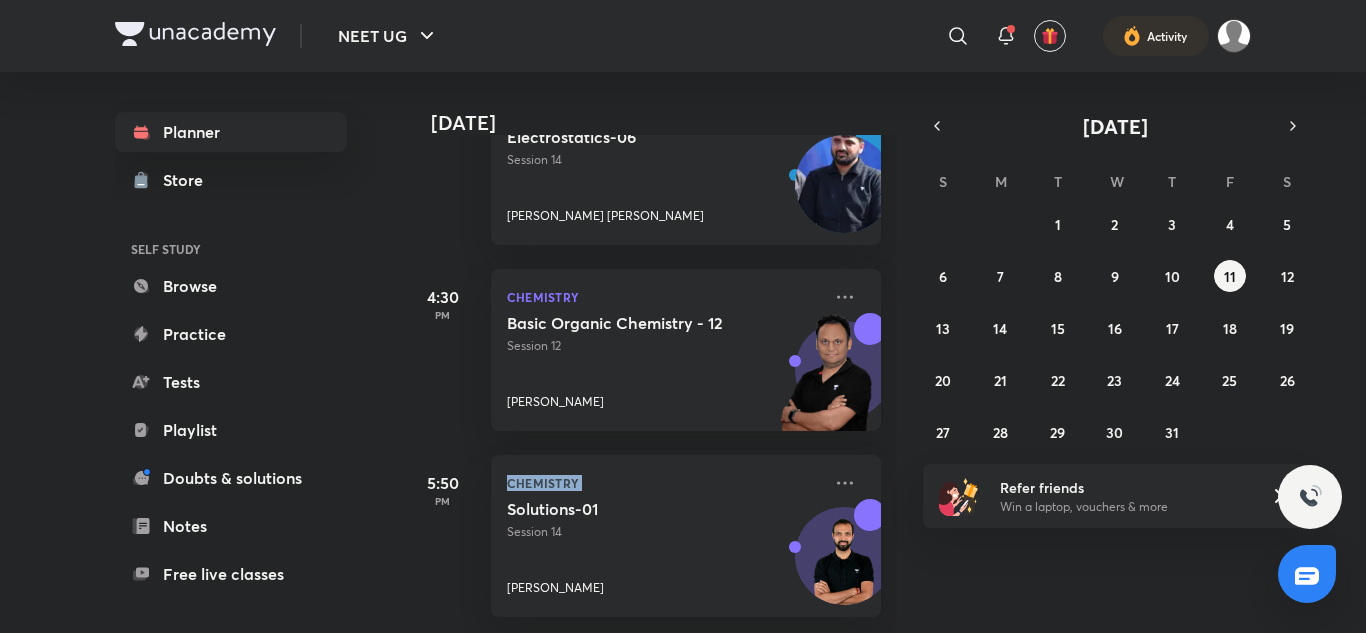 click on "5:50 PM Chemistry Solutions-01 Session 14 Sanjay Mishra" at bounding box center (642, 524) 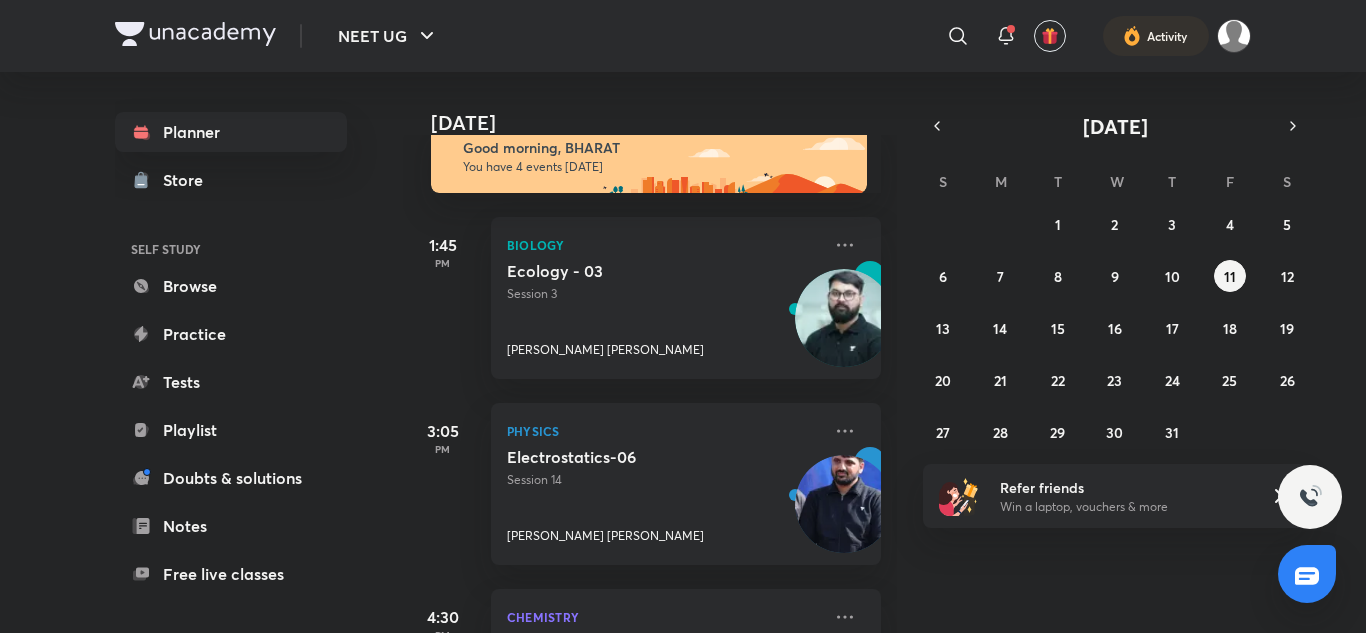 scroll, scrollTop: 0, scrollLeft: 0, axis: both 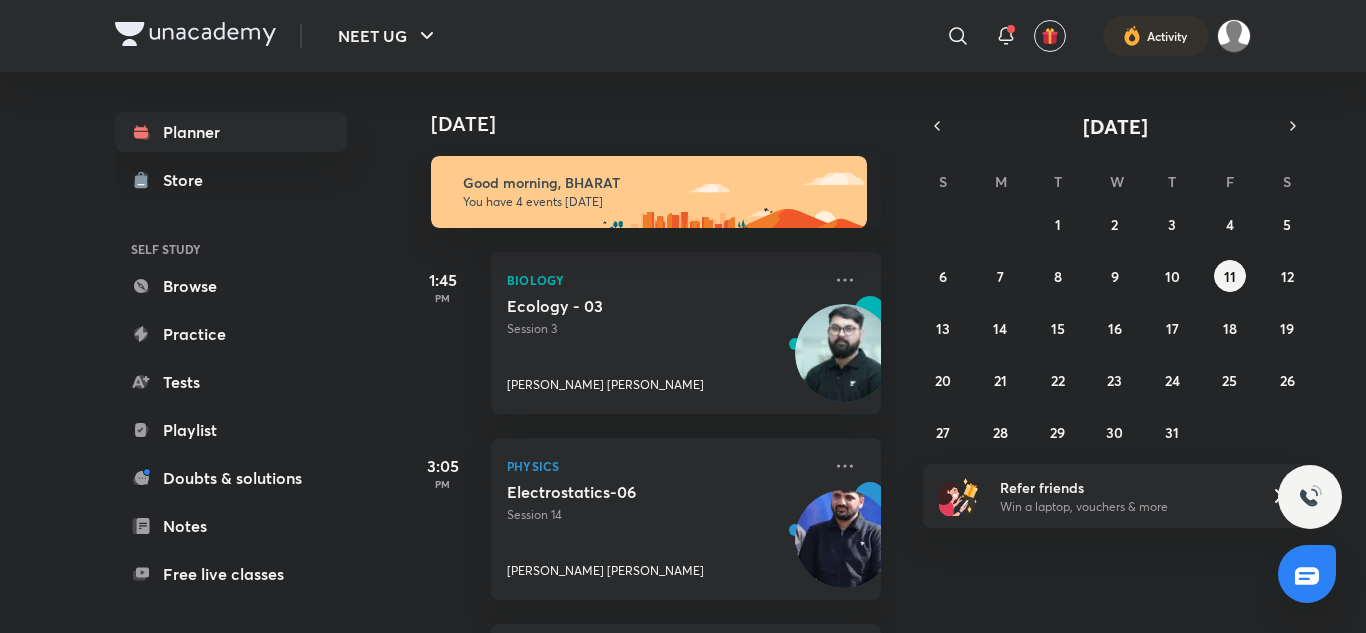 click on "3:05 PM Physics Electrostatics-06 Session 14 Manoj Kumar Mahariya" at bounding box center (642, 507) 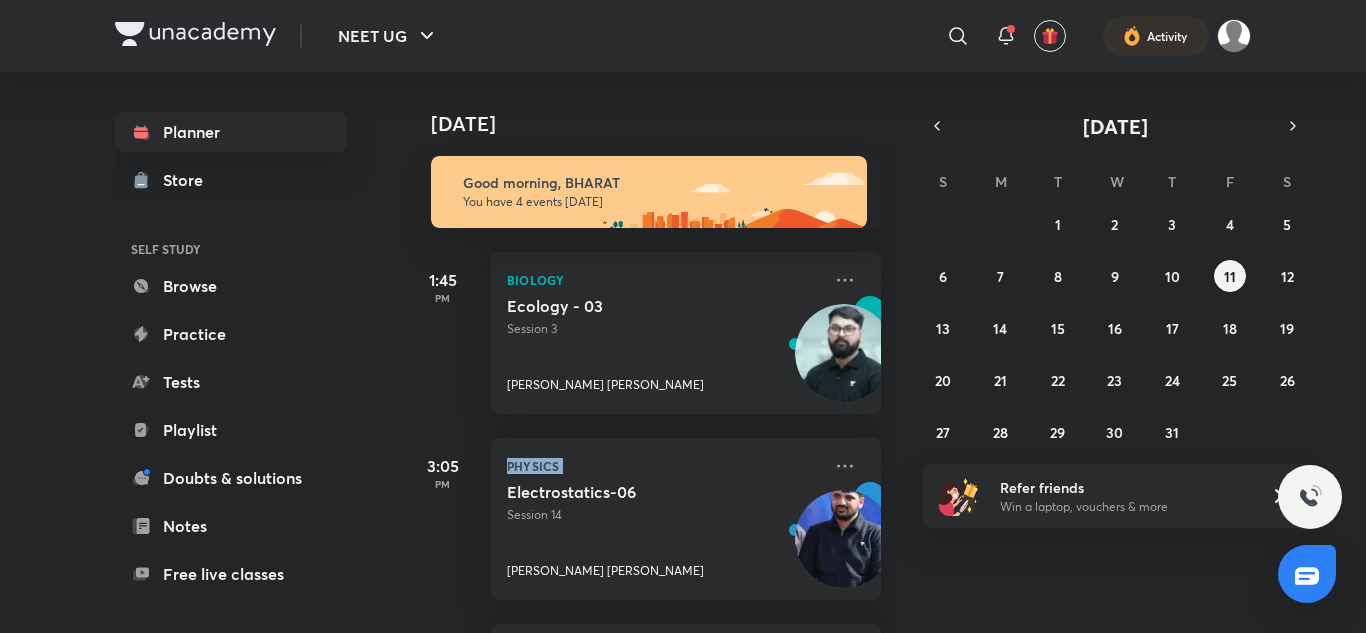 click on "3:05 PM Physics Electrostatics-06 Session 14 Manoj Kumar Mahariya" at bounding box center [642, 507] 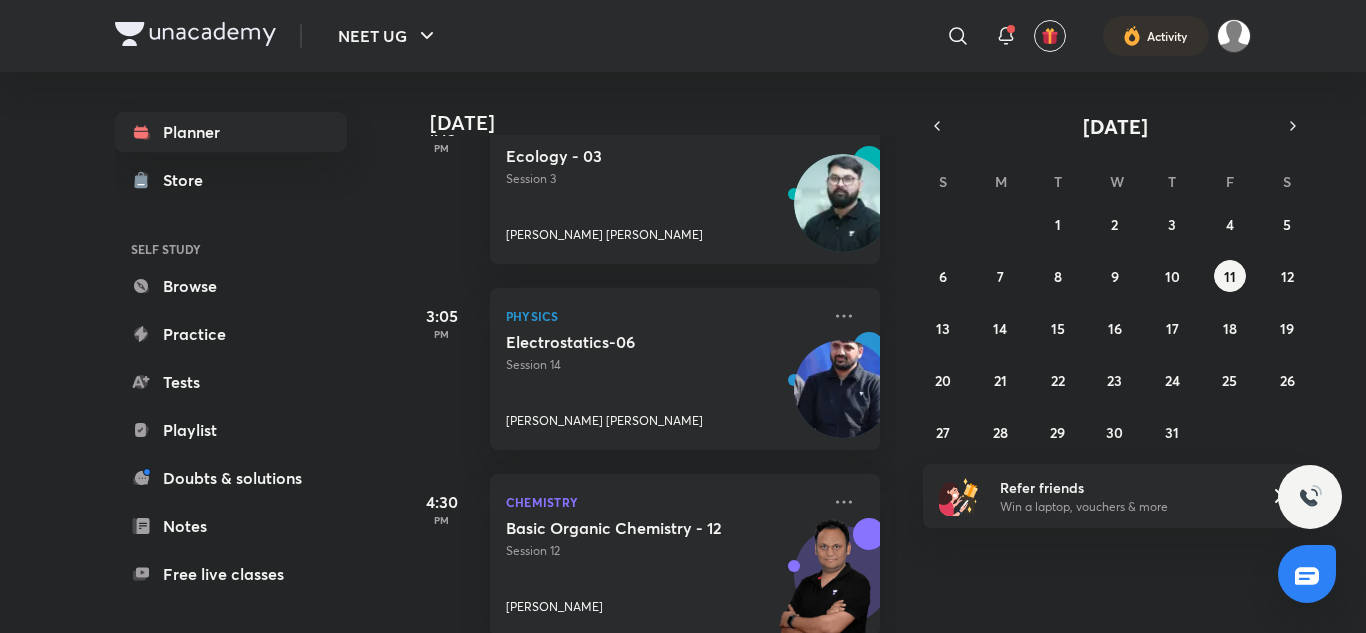 scroll, scrollTop: 149, scrollLeft: 1, axis: both 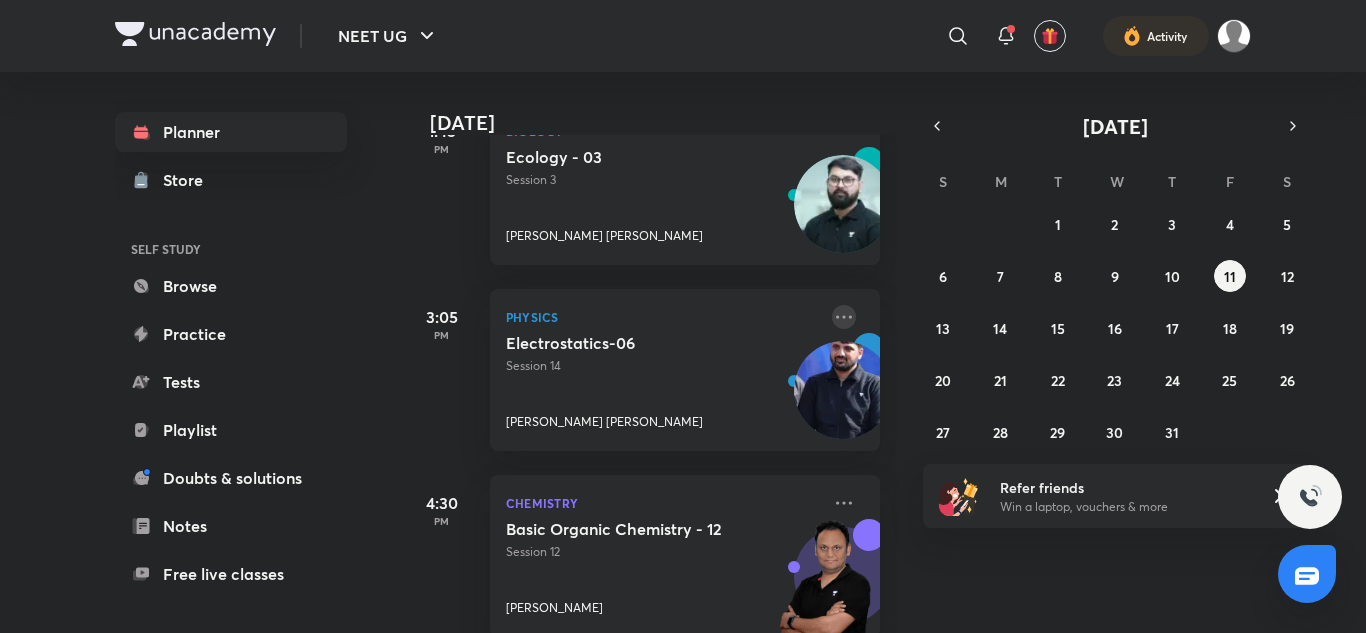 click 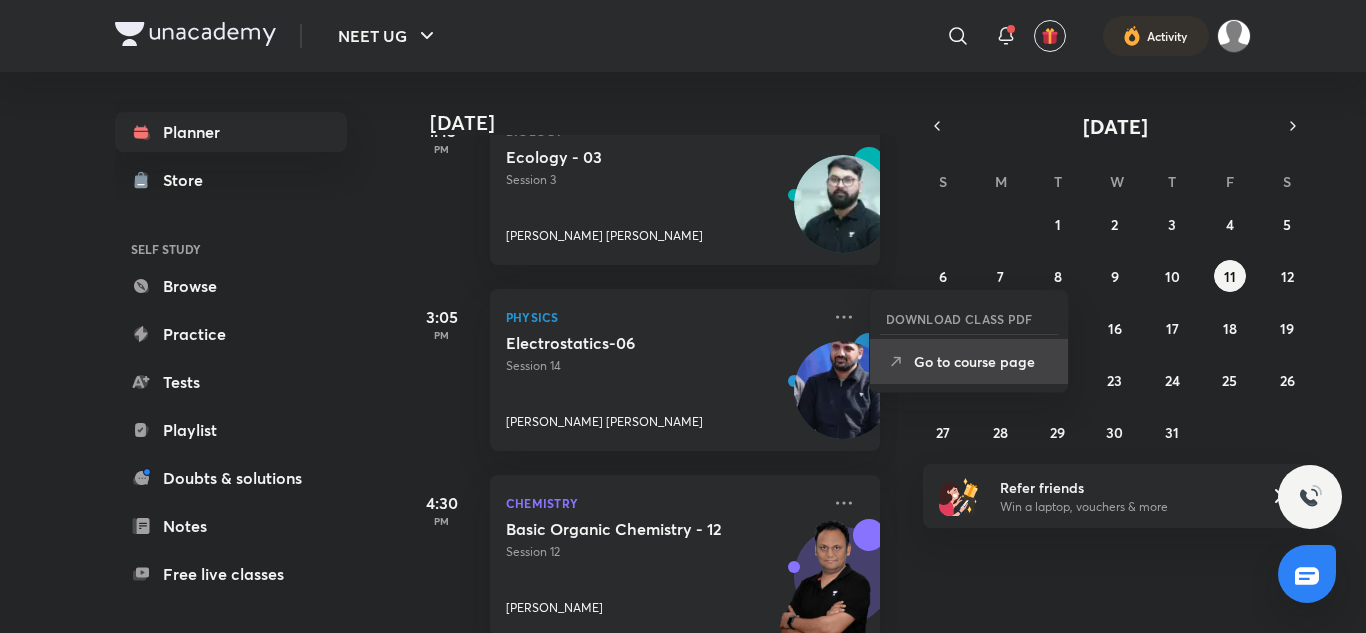 click on "Go to course page" at bounding box center (983, 361) 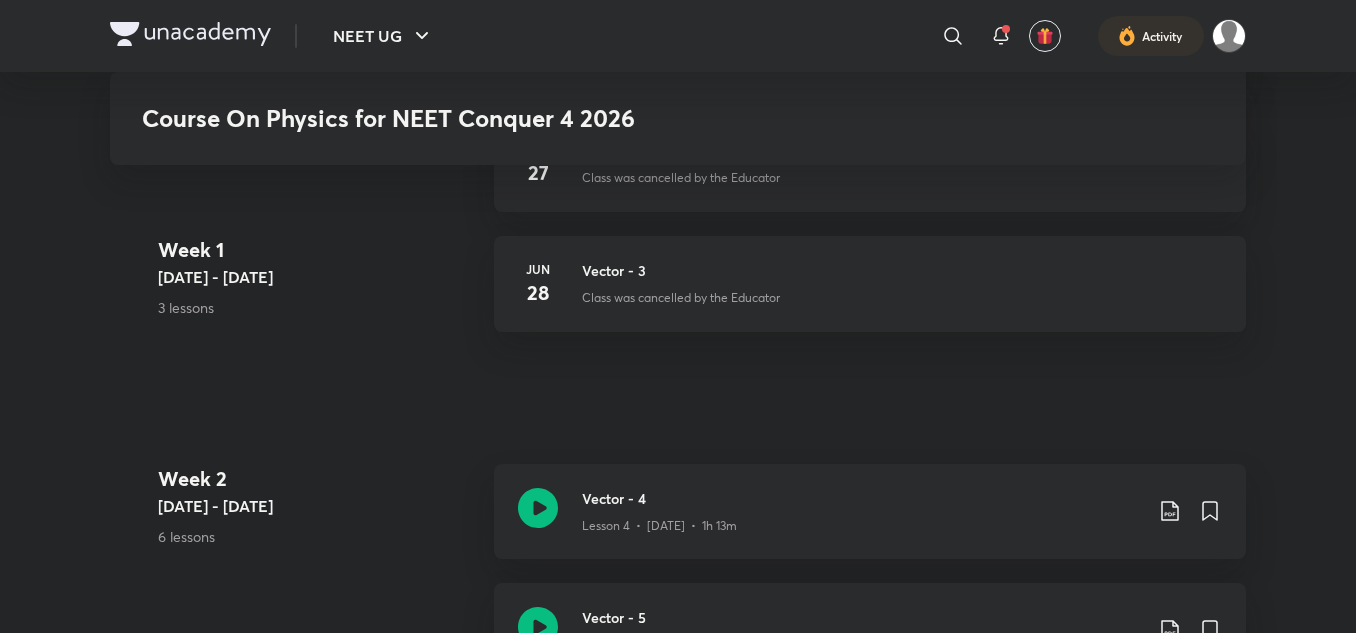 scroll, scrollTop: 908, scrollLeft: 0, axis: vertical 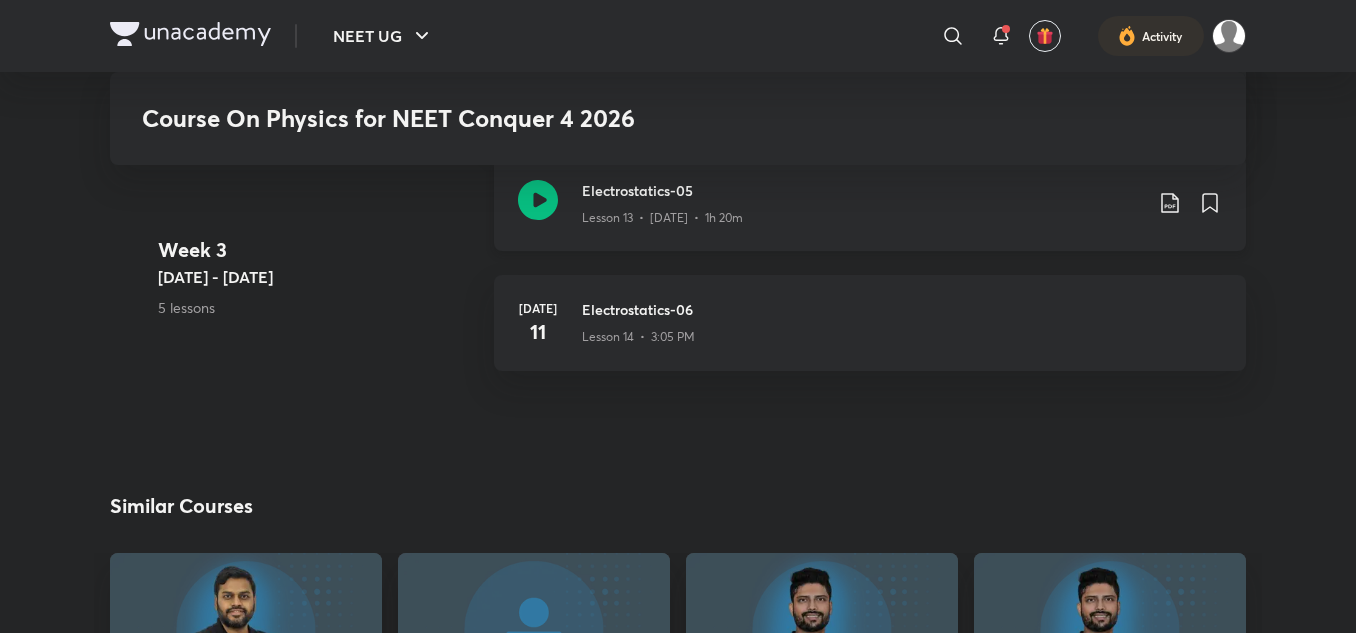 click 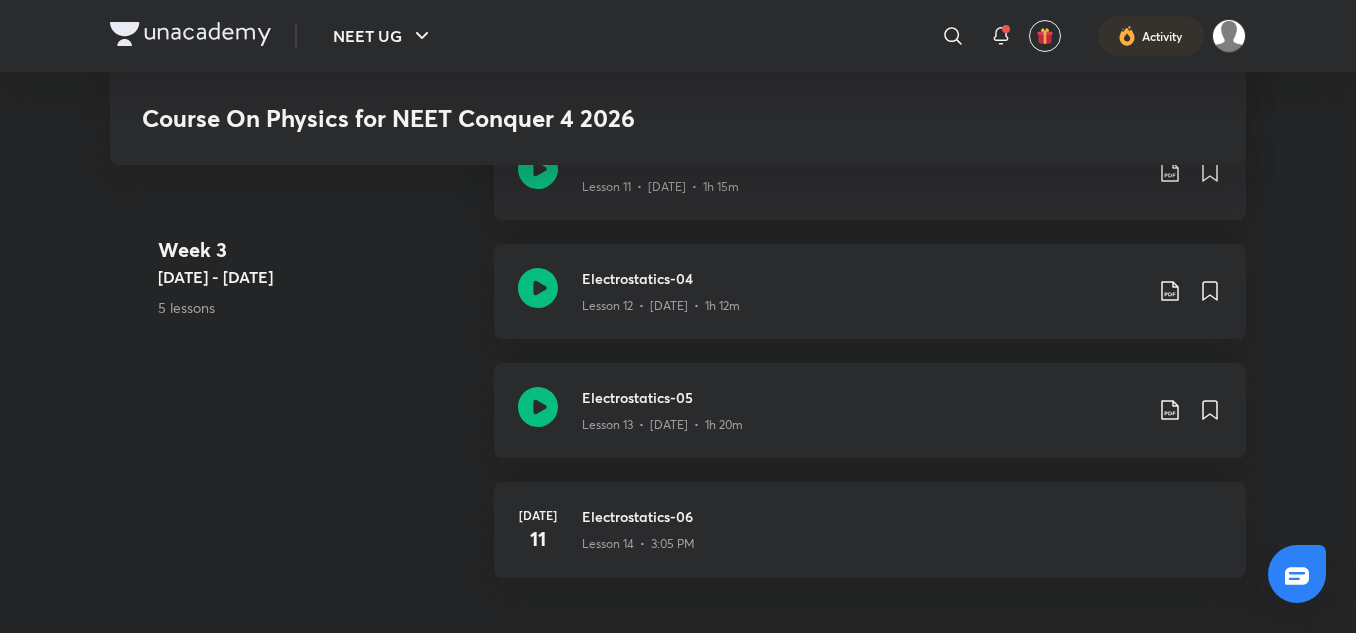 scroll, scrollTop: 2092, scrollLeft: 0, axis: vertical 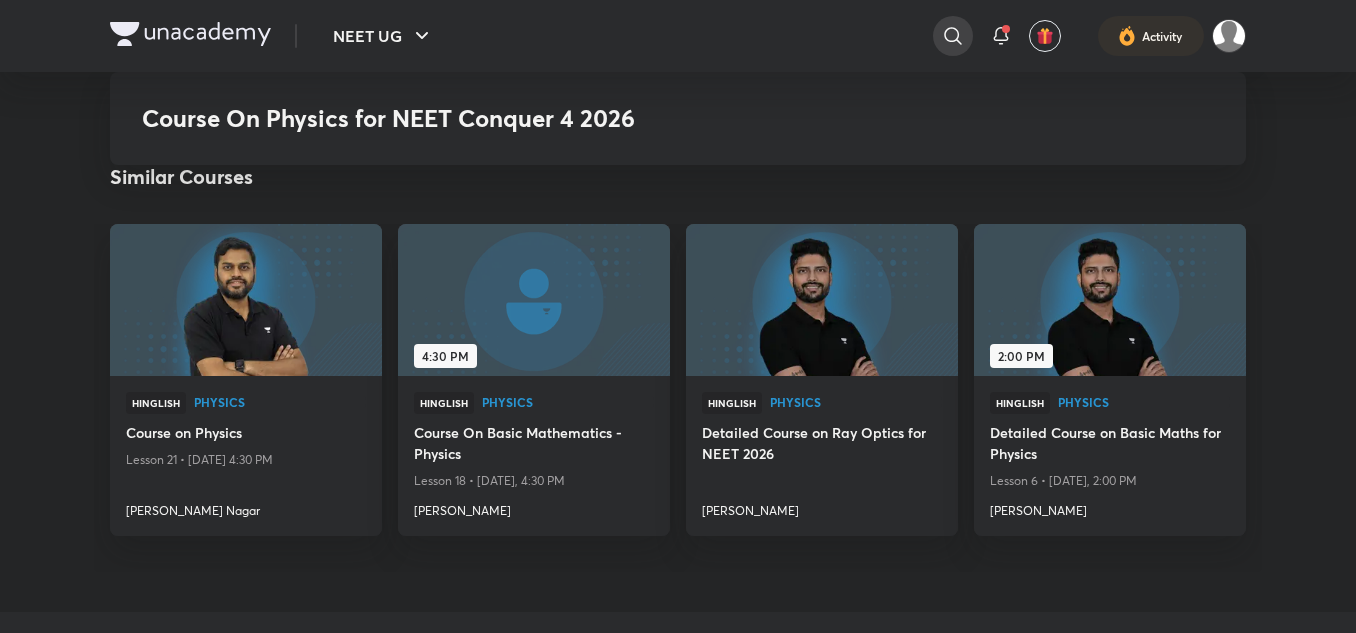 click at bounding box center [953, 36] 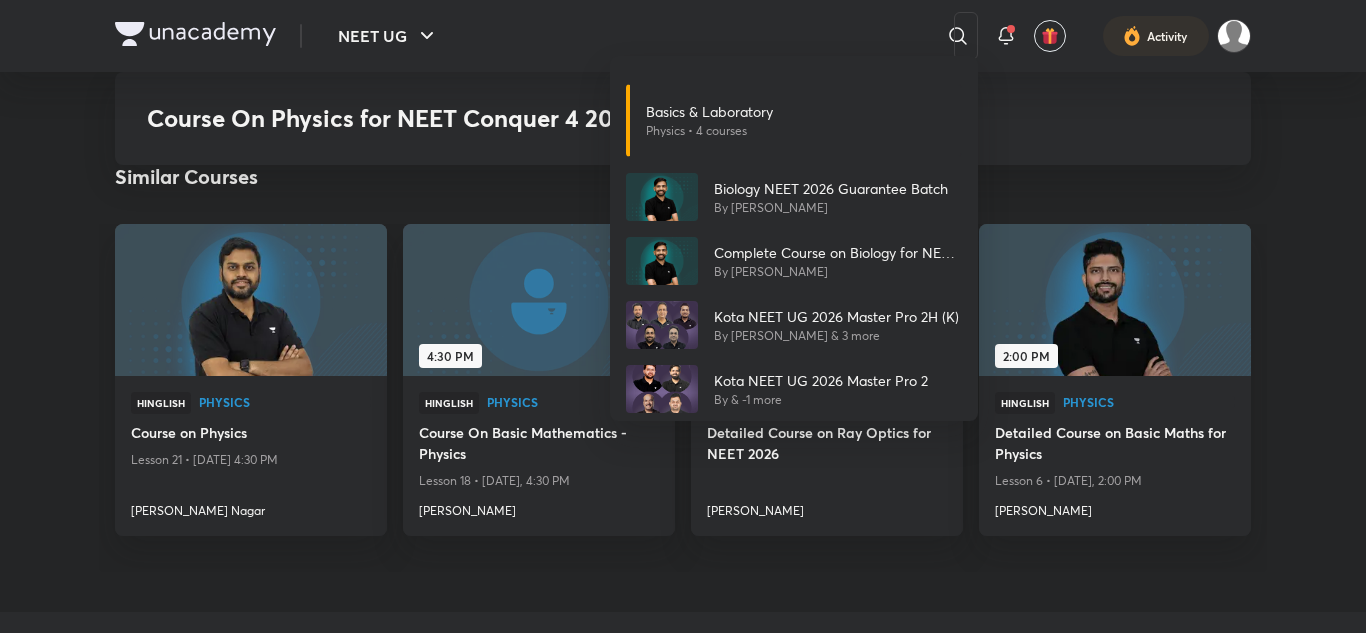 click on "Basics & Laboratory Physics • 4 courses Biology NEET 2026 Guarantee Batch By Anmol Sharma Complete Course on Biology for NEET 2025 By Anmol Sharma Kota NEET UG 2026 Master Pro 2H (K) By Mohammad Salim & 3 more Kota NEET UG 2026 Master Pro 2 By   & -1 more" at bounding box center (683, 316) 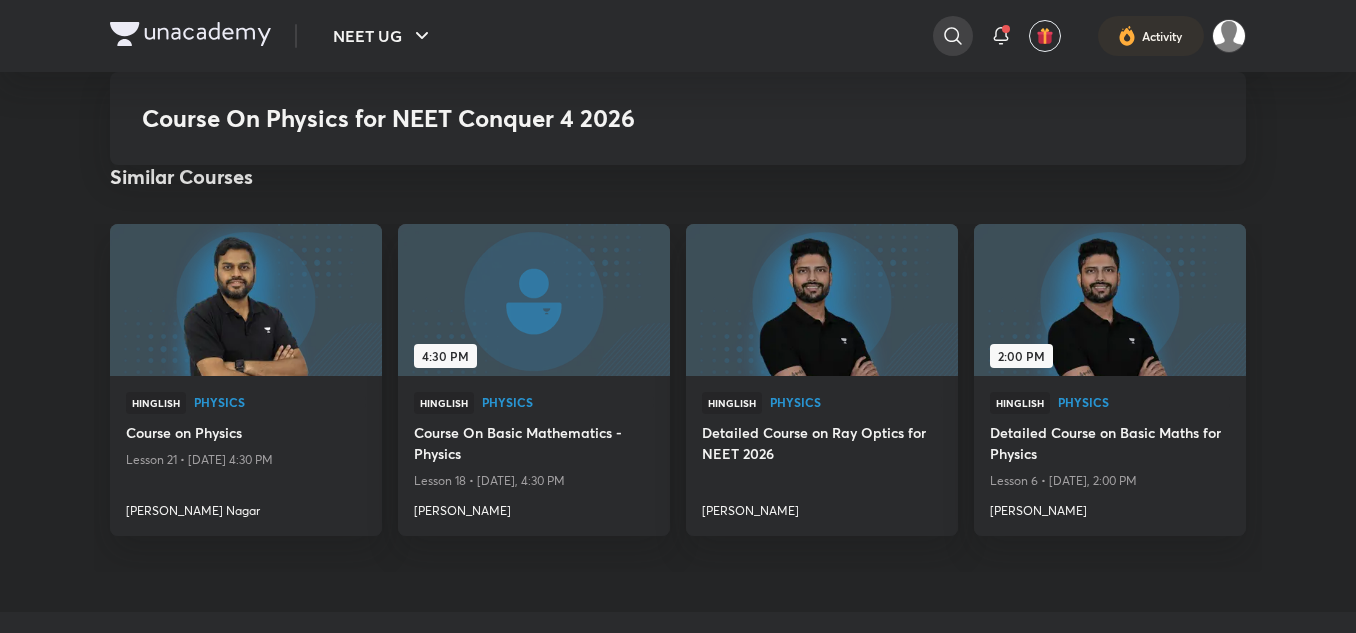 click 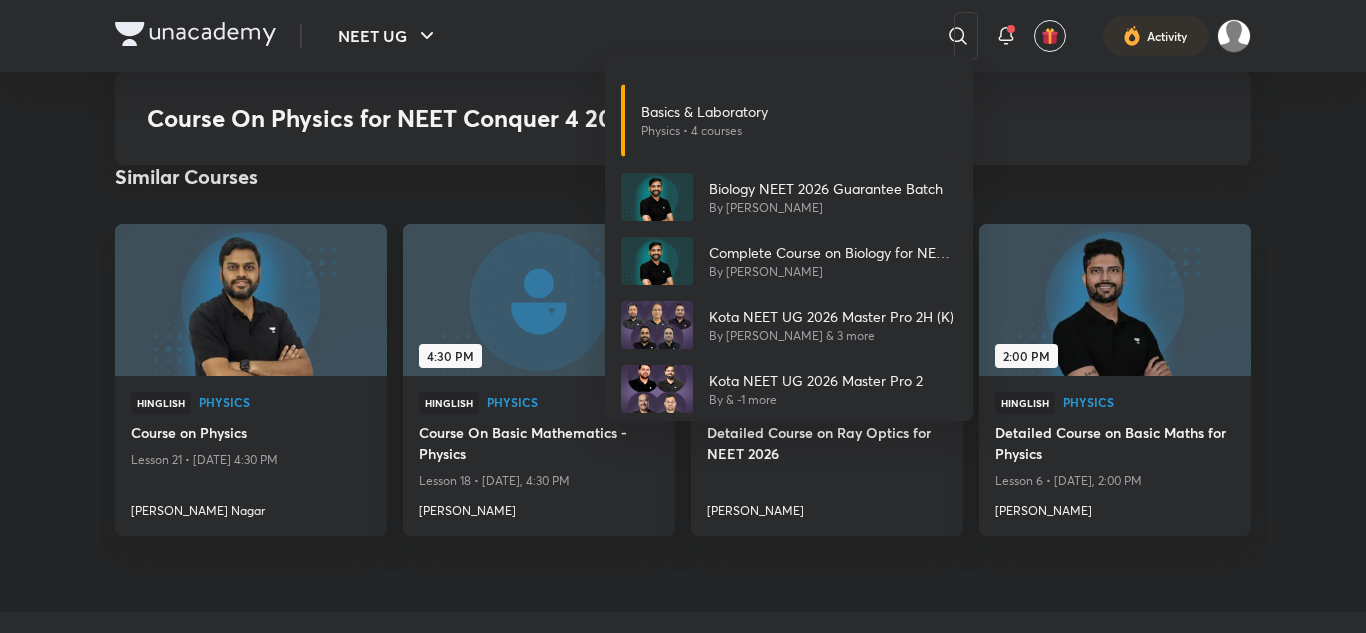 click on "Basics & Laboratory Physics • 4 courses Biology NEET 2026 Guarantee Batch By Anmol Sharma Complete Course on Biology for NEET 2025 By Anmol Sharma Kota NEET UG 2026 Master Pro 2H (K) By Mohammad Salim & 3 more Kota NEET UG 2026 Master Pro 2 By   & -1 more" at bounding box center (683, 316) 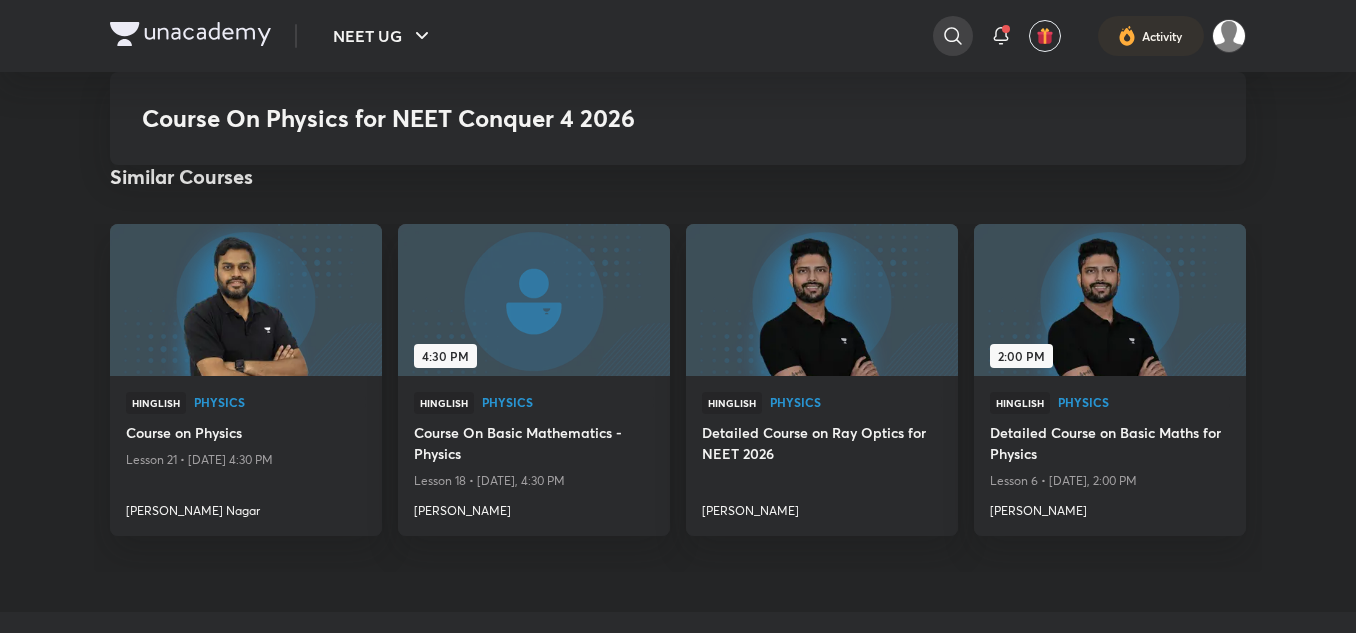 click at bounding box center (953, 36) 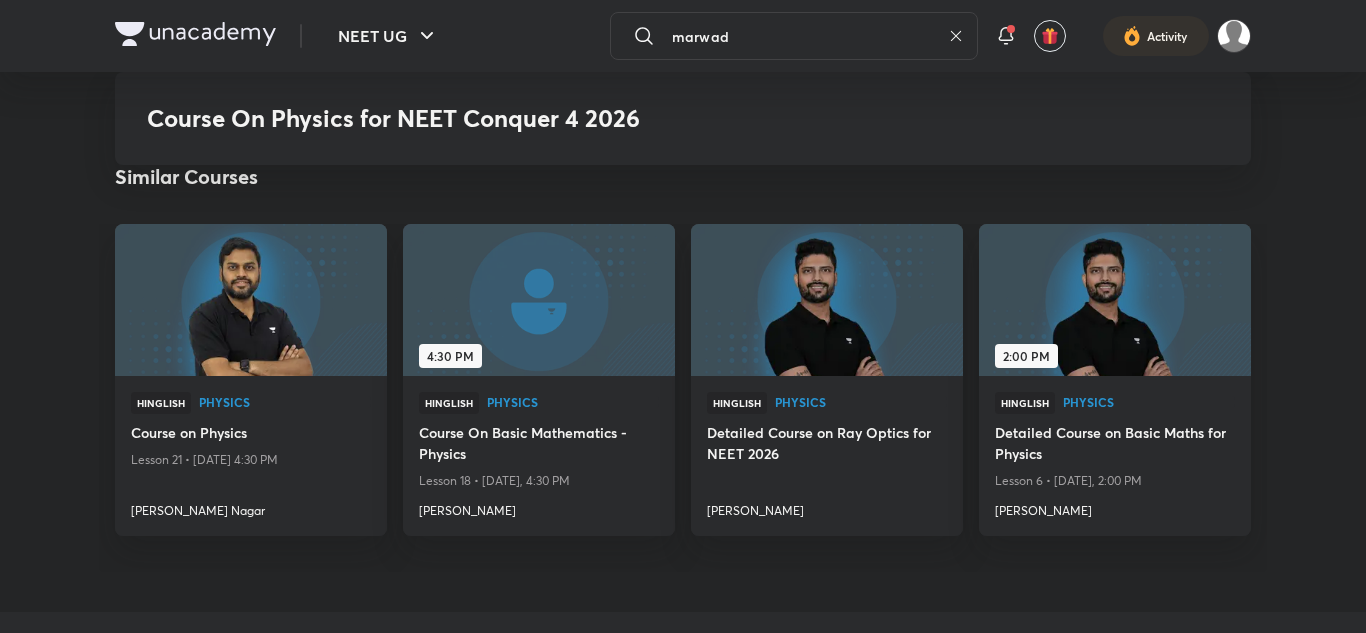 type on "marwadi" 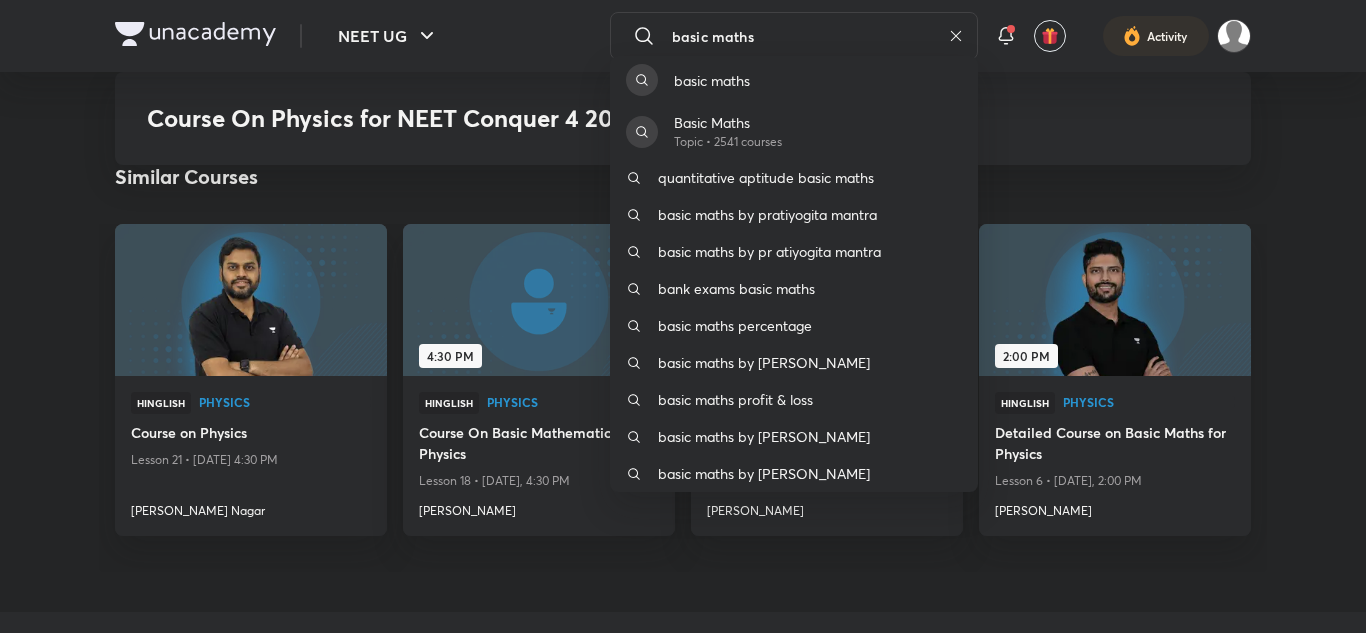 type on "basic maths" 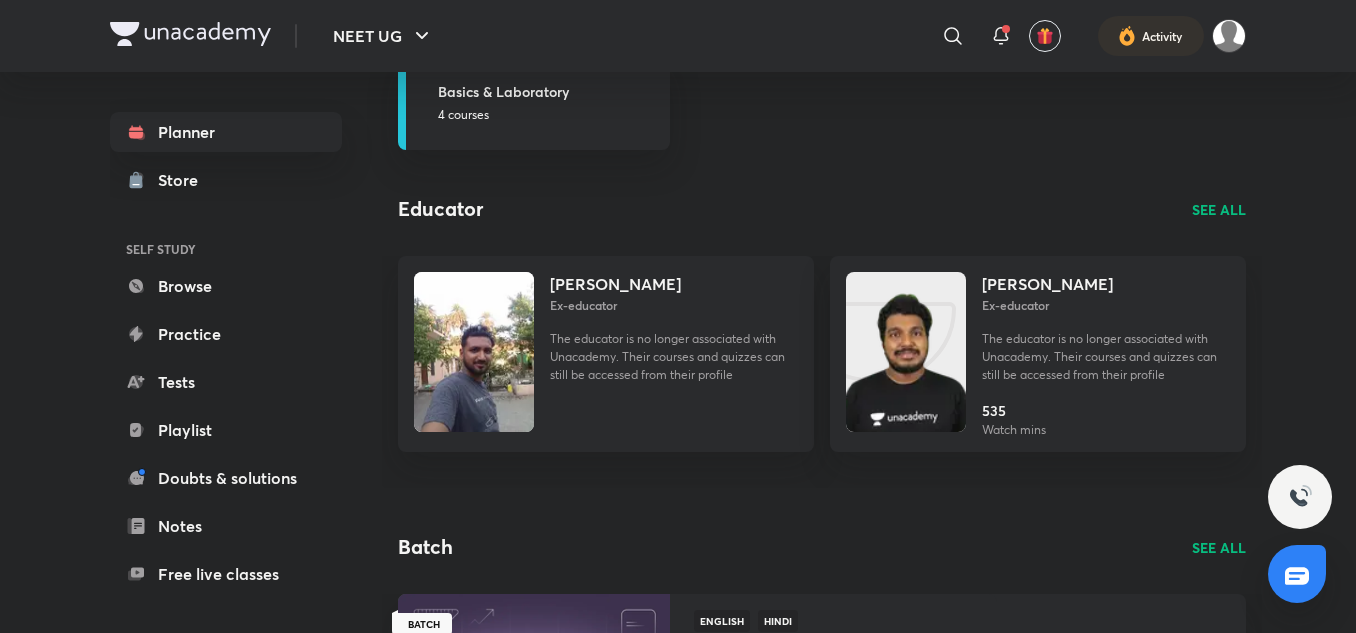 scroll, scrollTop: 136, scrollLeft: 0, axis: vertical 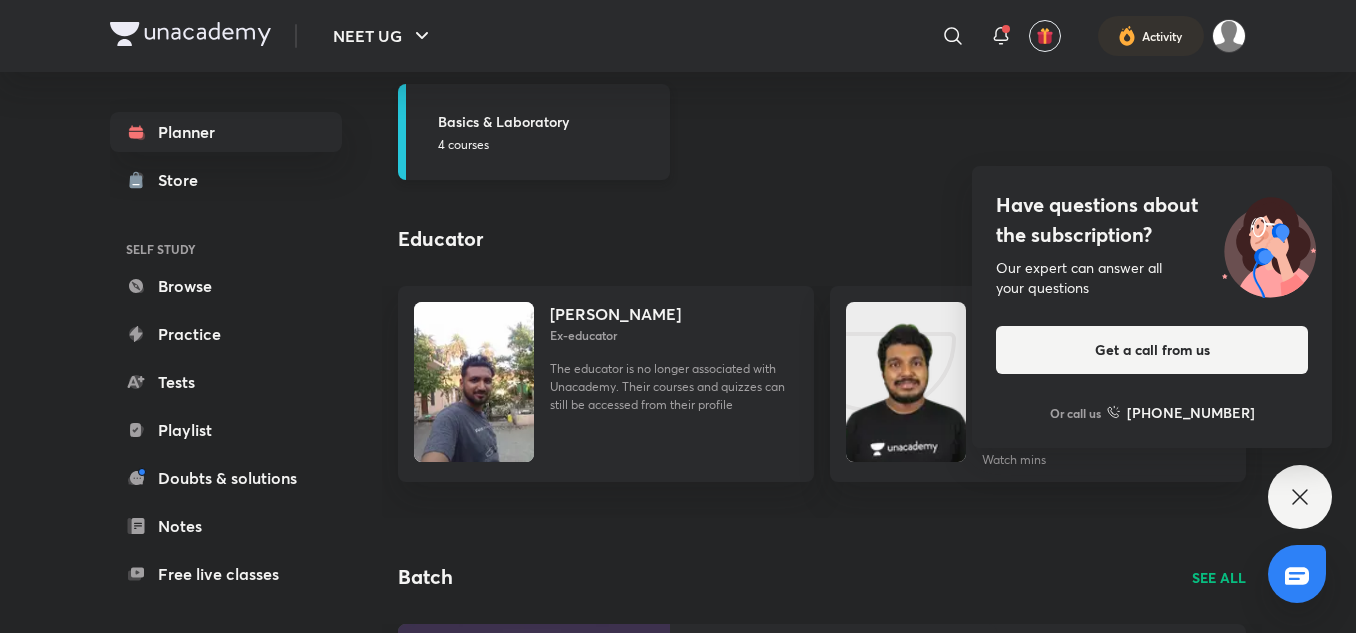 click on "Basics & Laboratory" at bounding box center (548, 121) 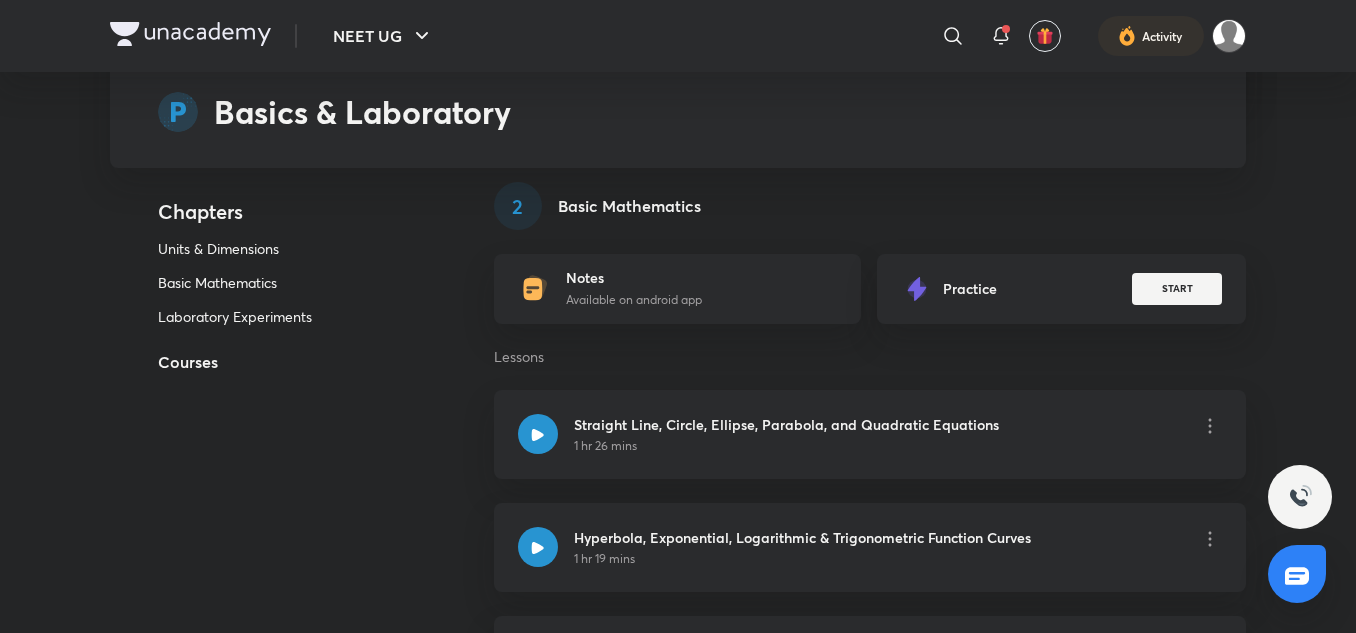 scroll, scrollTop: 855, scrollLeft: 0, axis: vertical 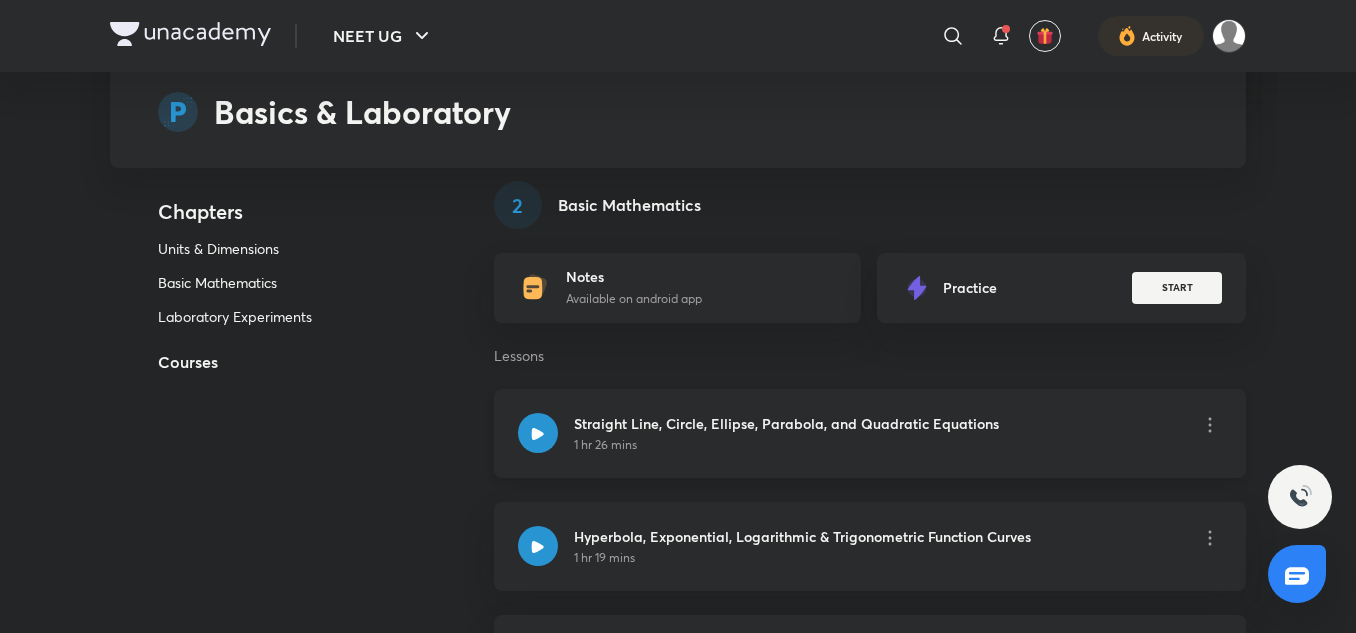 click at bounding box center (538, 433) 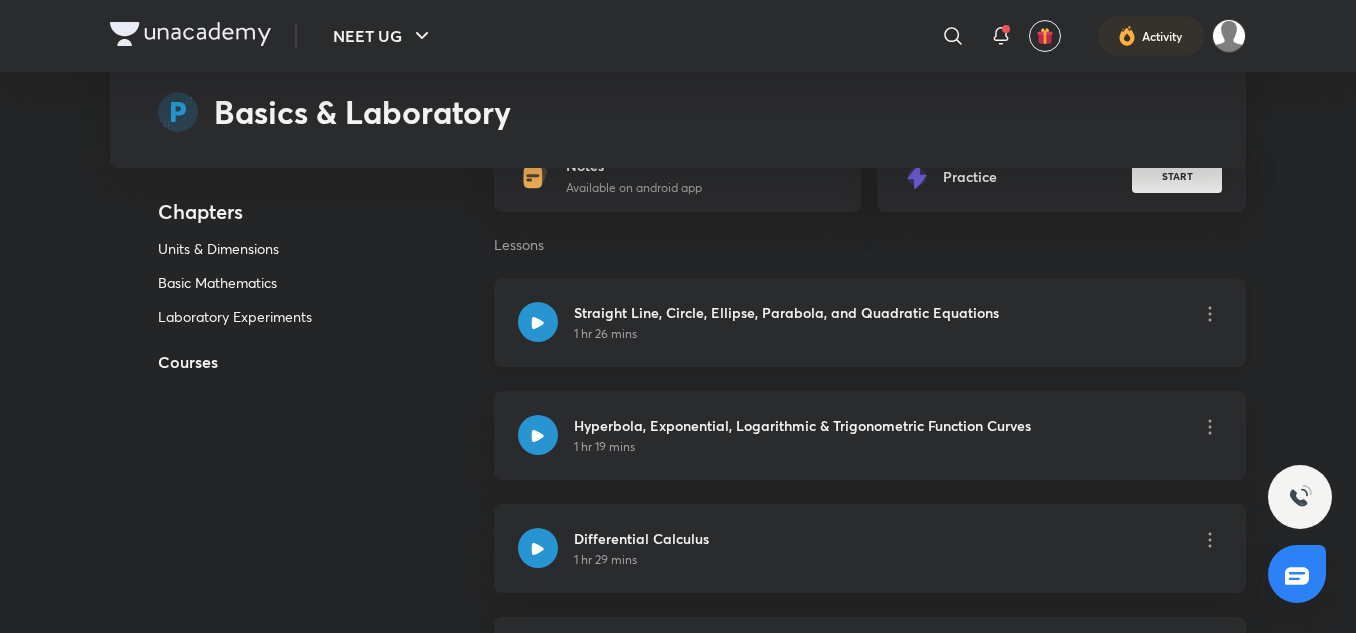 scroll, scrollTop: 967, scrollLeft: 0, axis: vertical 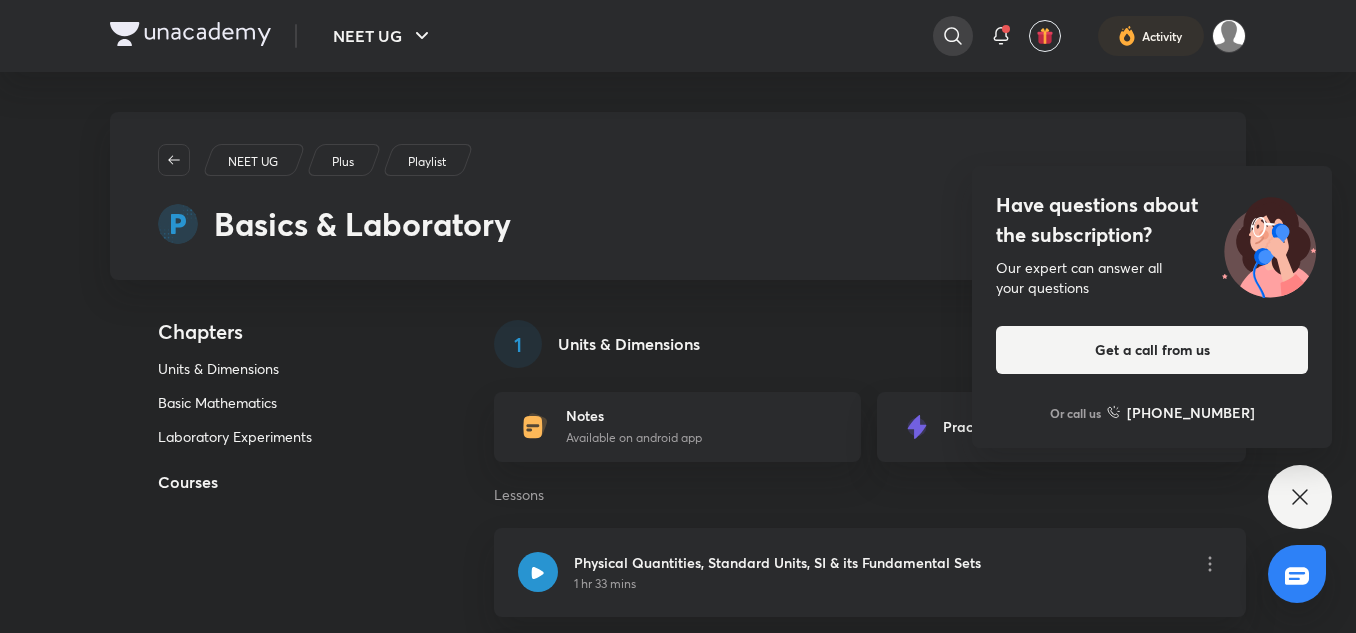 click at bounding box center (953, 36) 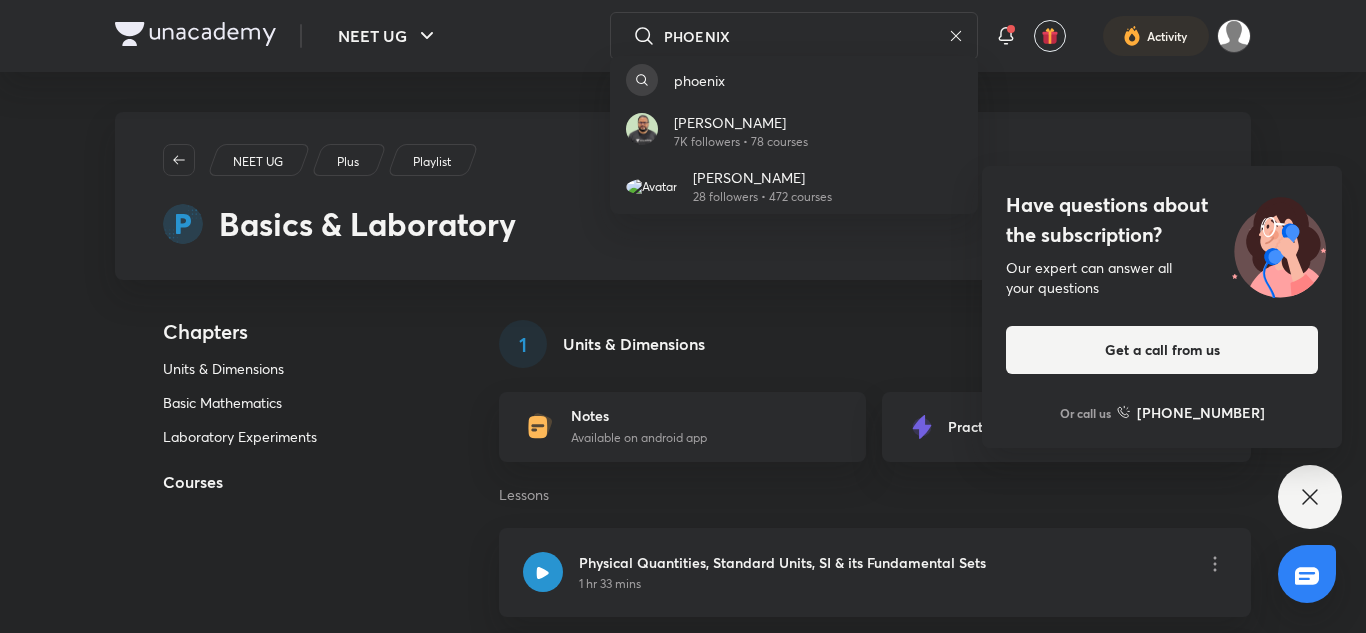 click on "phoenix Christopher Phoenix 7K followers • 78 courses Christopher Phoenix 28 followers • 472 courses" at bounding box center [683, 316] 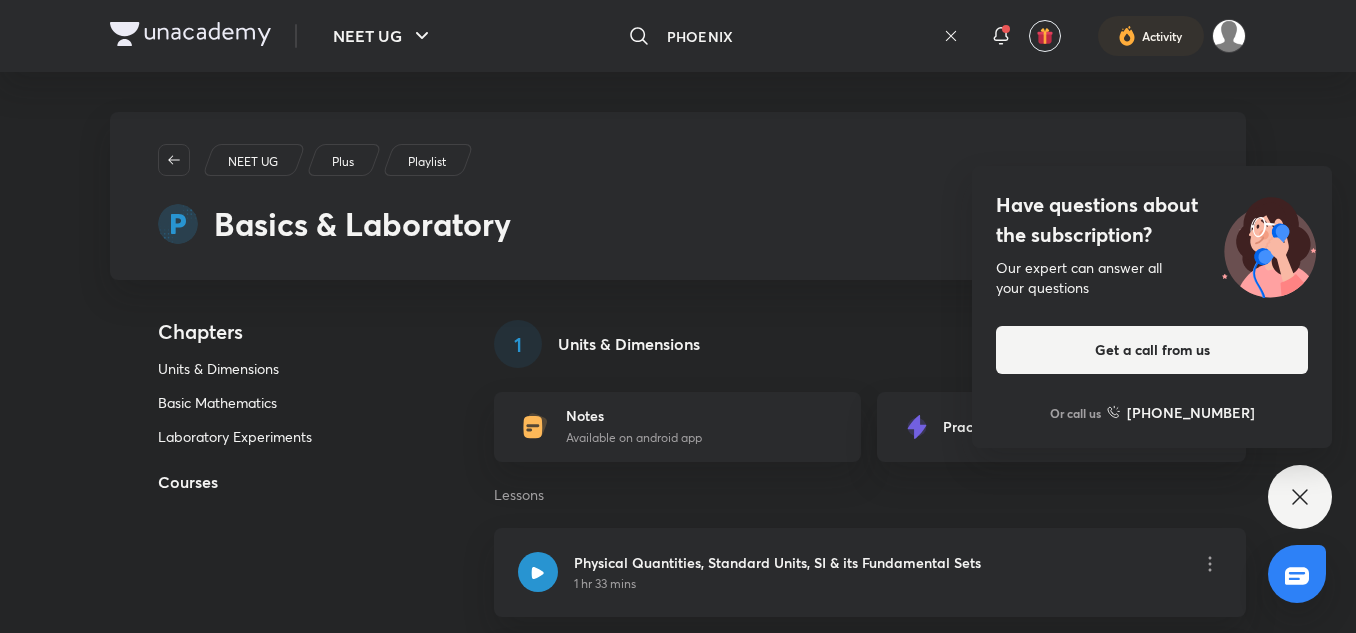 click on "PHOENIX" at bounding box center (797, 36) 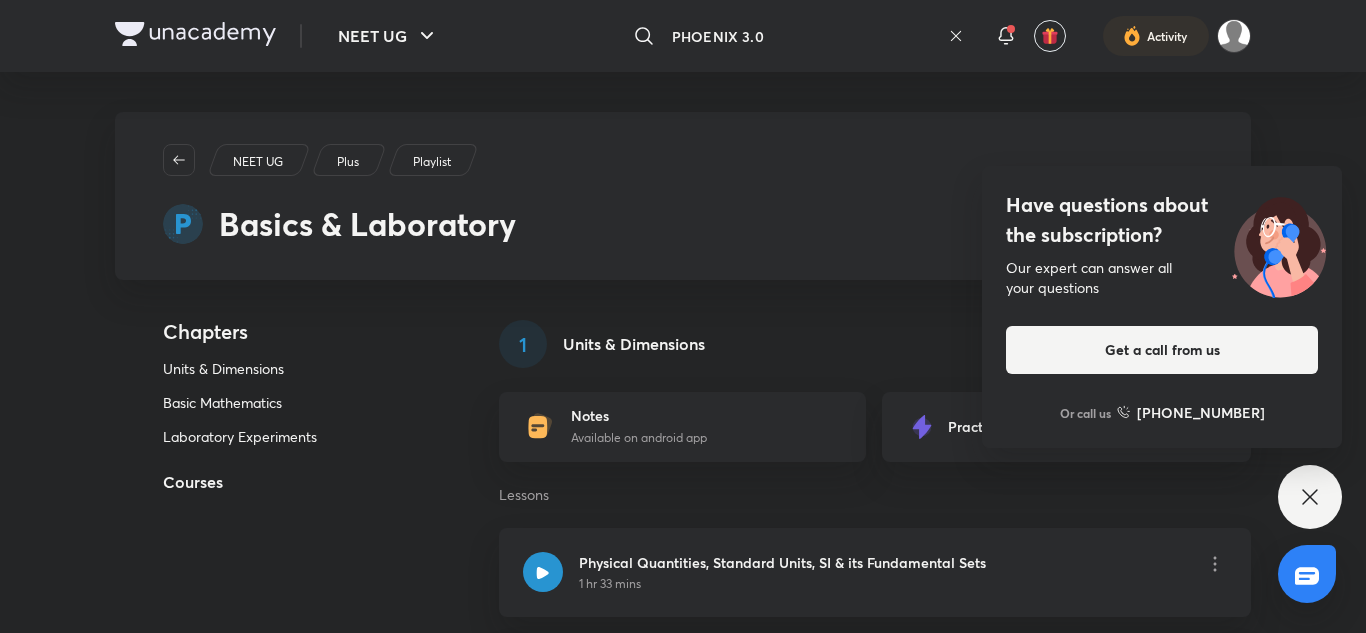 type on "PHOENIX 3.0" 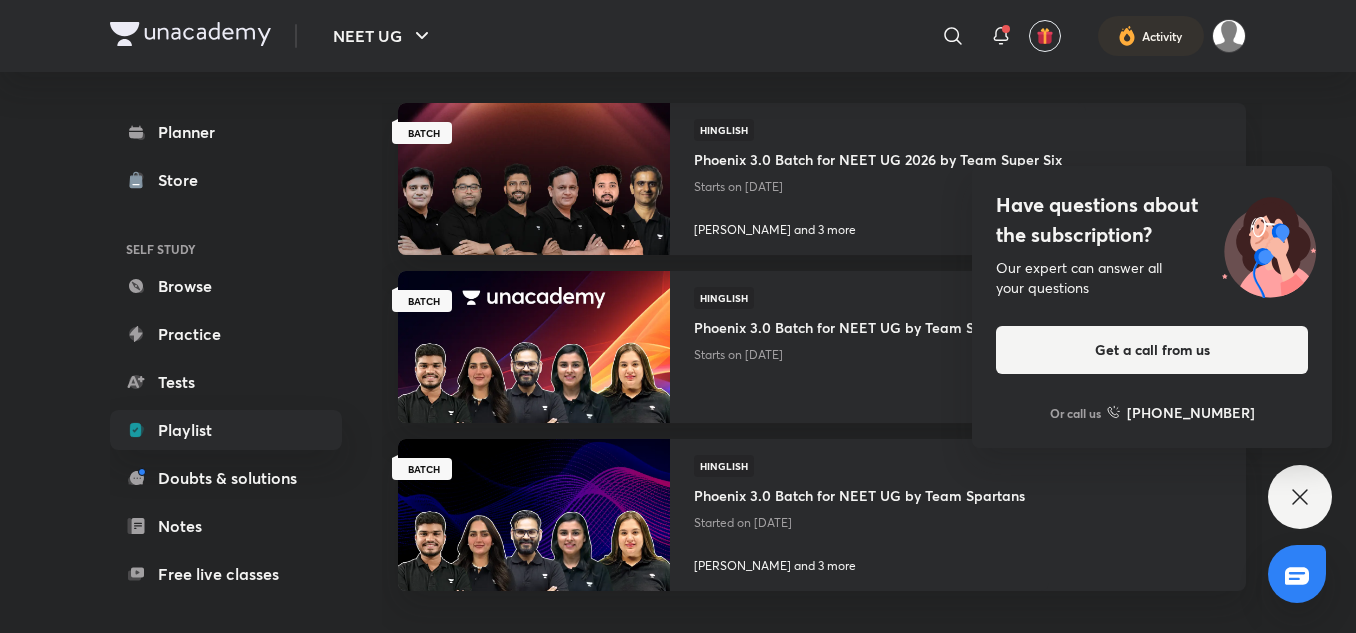scroll, scrollTop: 482, scrollLeft: 0, axis: vertical 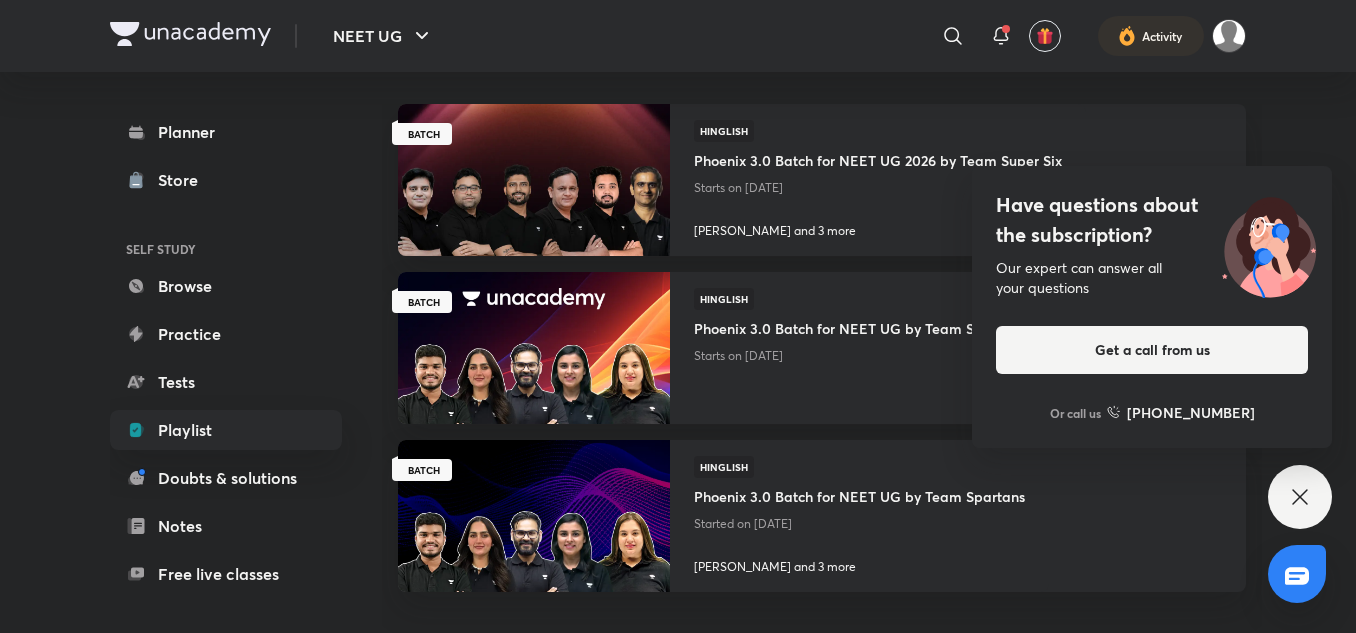 click on "BATCH Hinglish Phoenix 3.0 Batch for NEET UG by Team Spartans Started on Jul 10 Sonali Malik and 3 more" at bounding box center [822, 524] 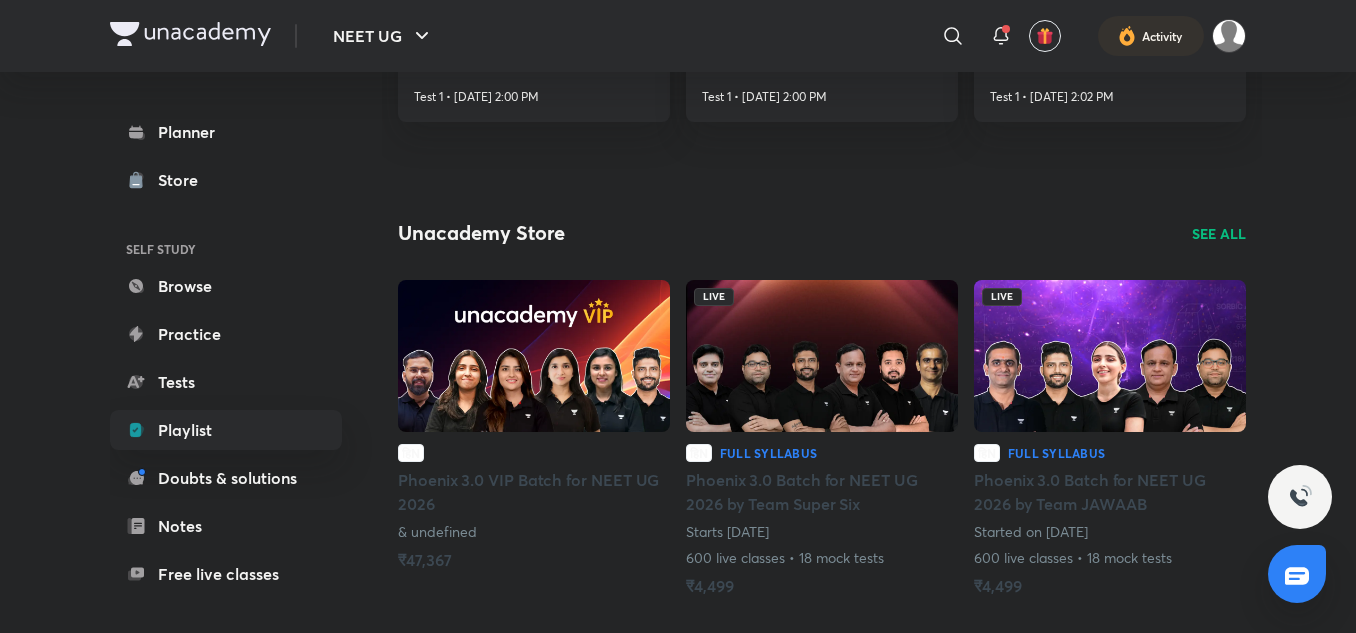 scroll, scrollTop: 2581, scrollLeft: 0, axis: vertical 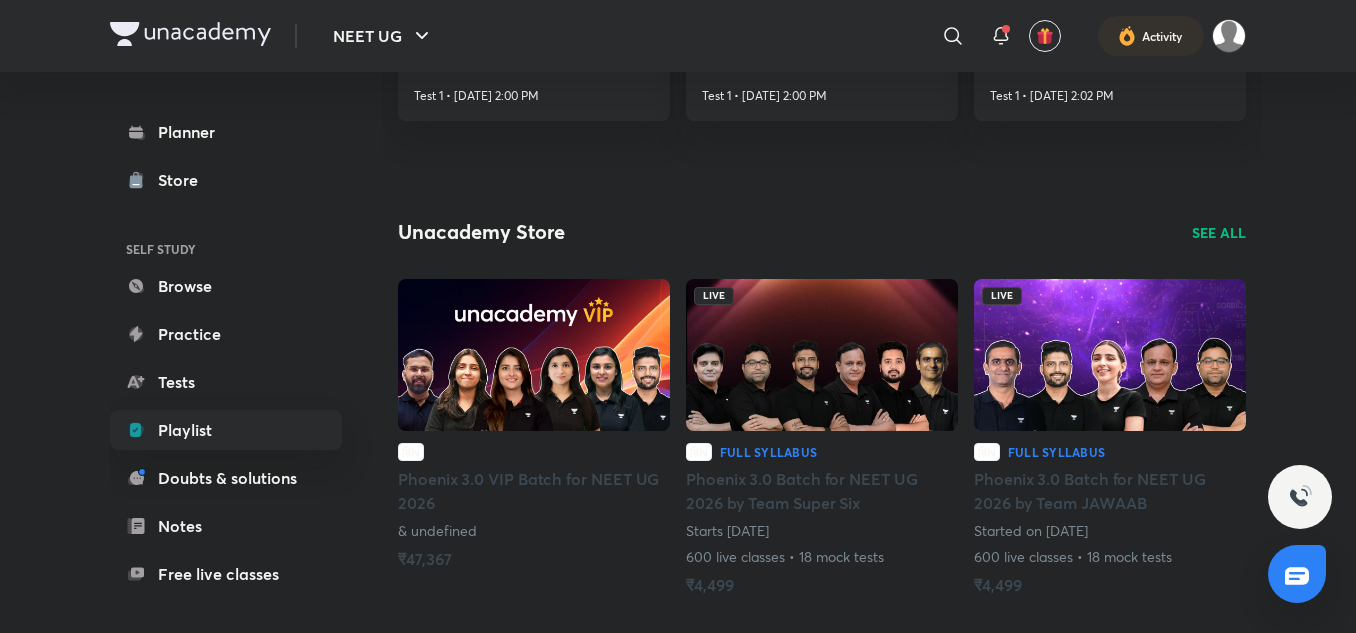 click at bounding box center [534, 355] 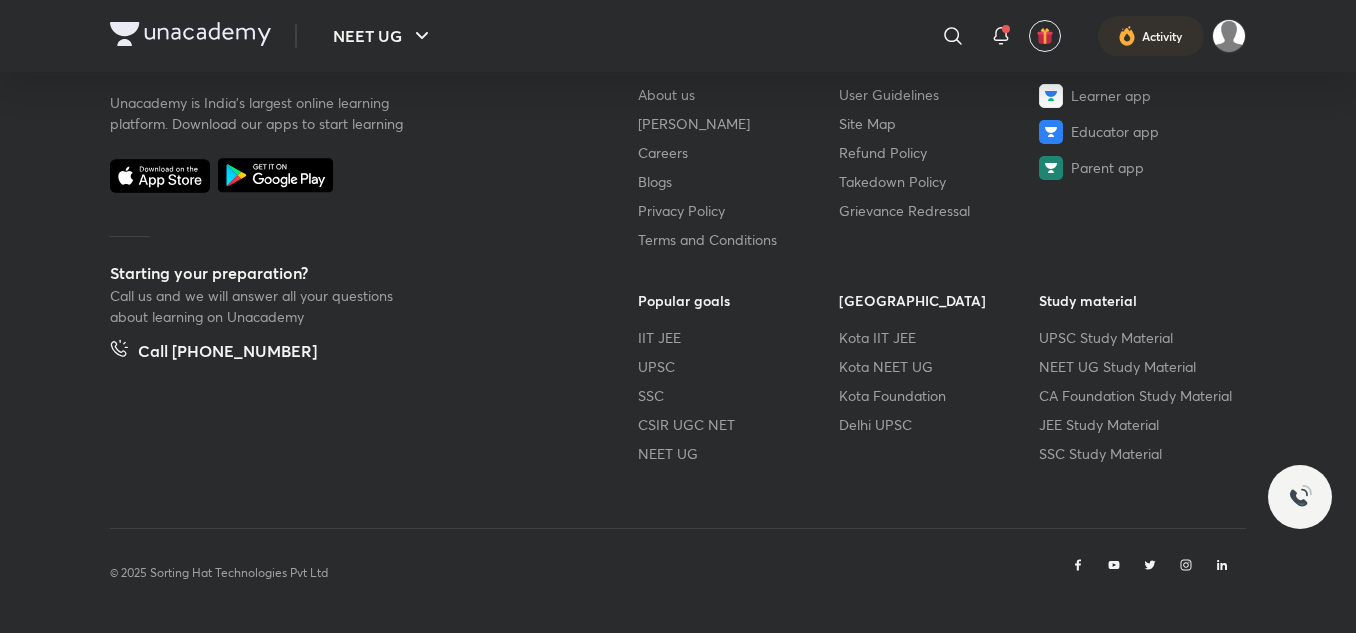scroll, scrollTop: 0, scrollLeft: 0, axis: both 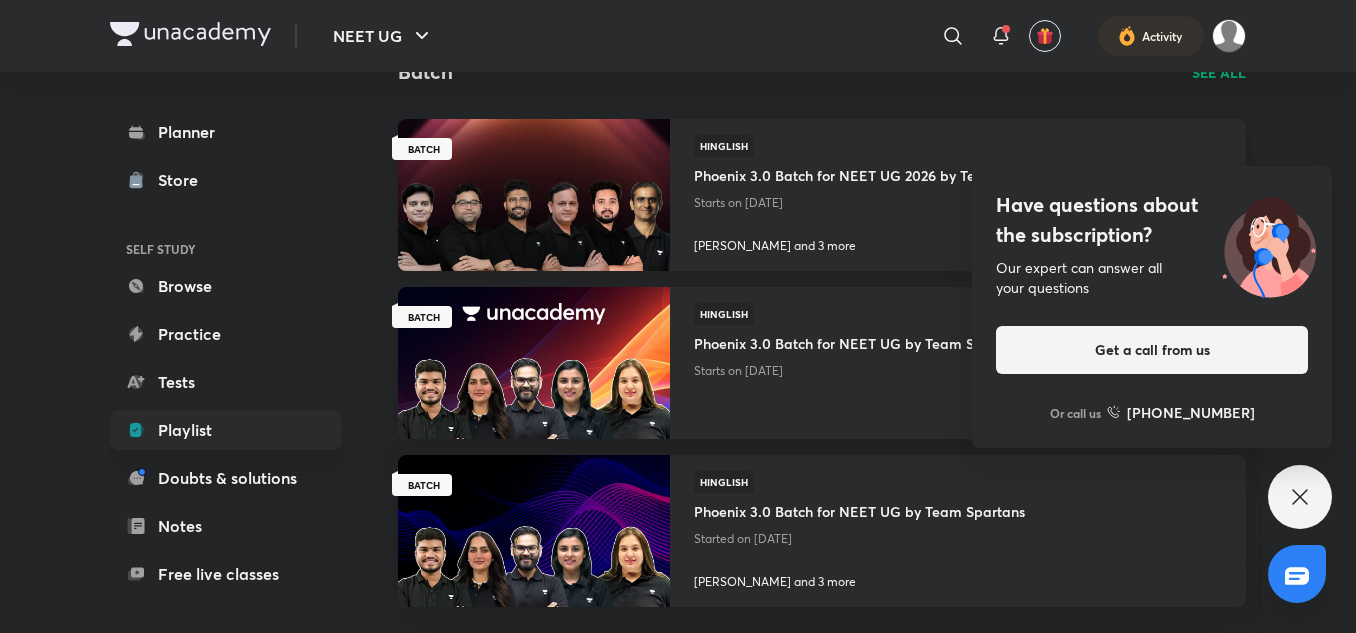 click on "Phoenix 3.0 Batch for NEET UG 2026 by Team Super Six" at bounding box center (878, 173) 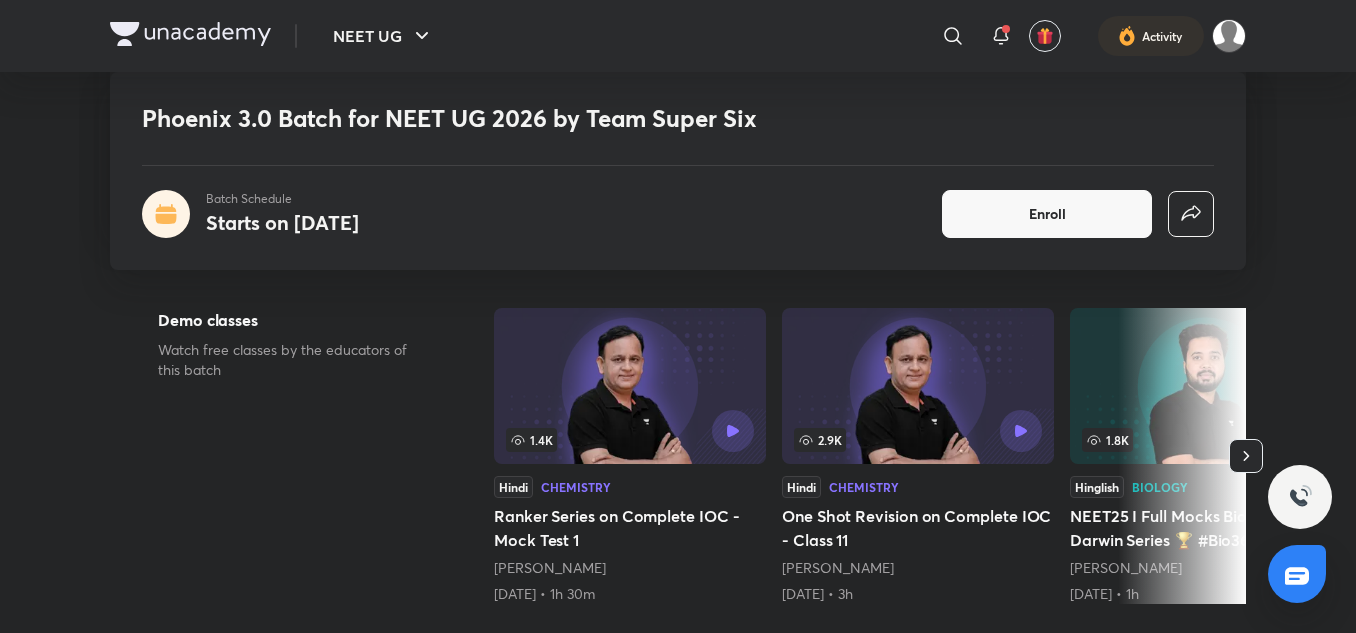 scroll, scrollTop: 319, scrollLeft: 0, axis: vertical 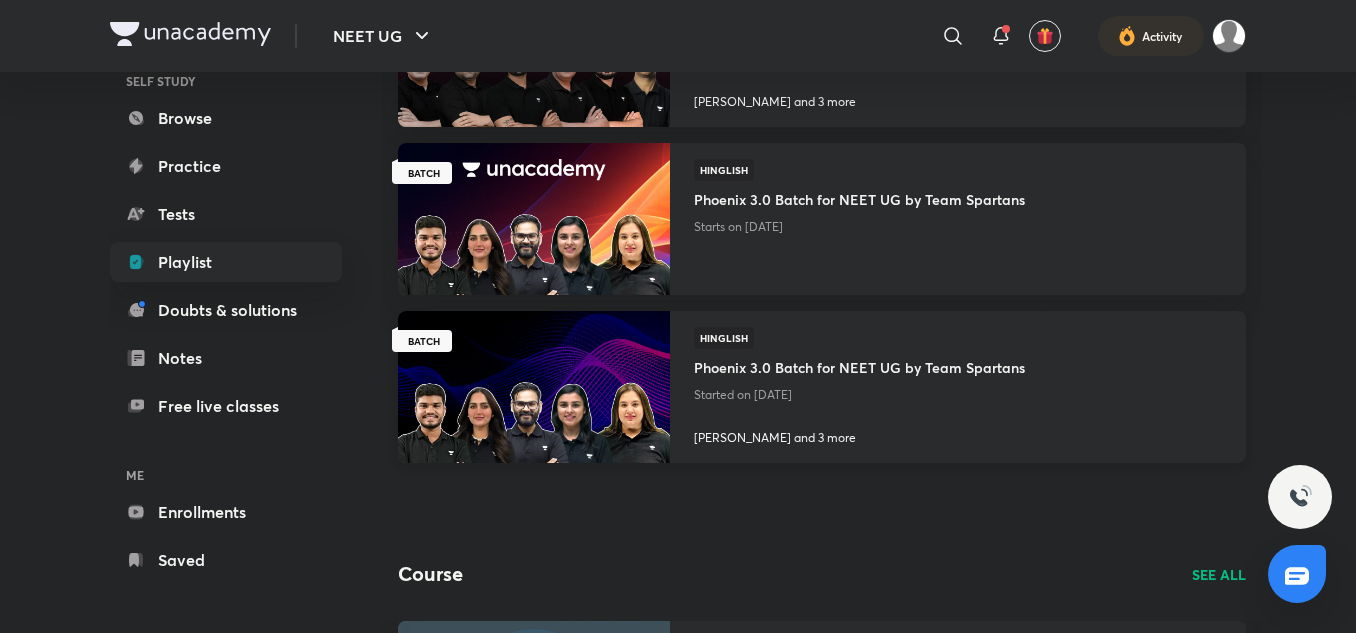 click on "Phoenix 3.0 Batch for NEET UG by Team Spartans" at bounding box center (859, 365) 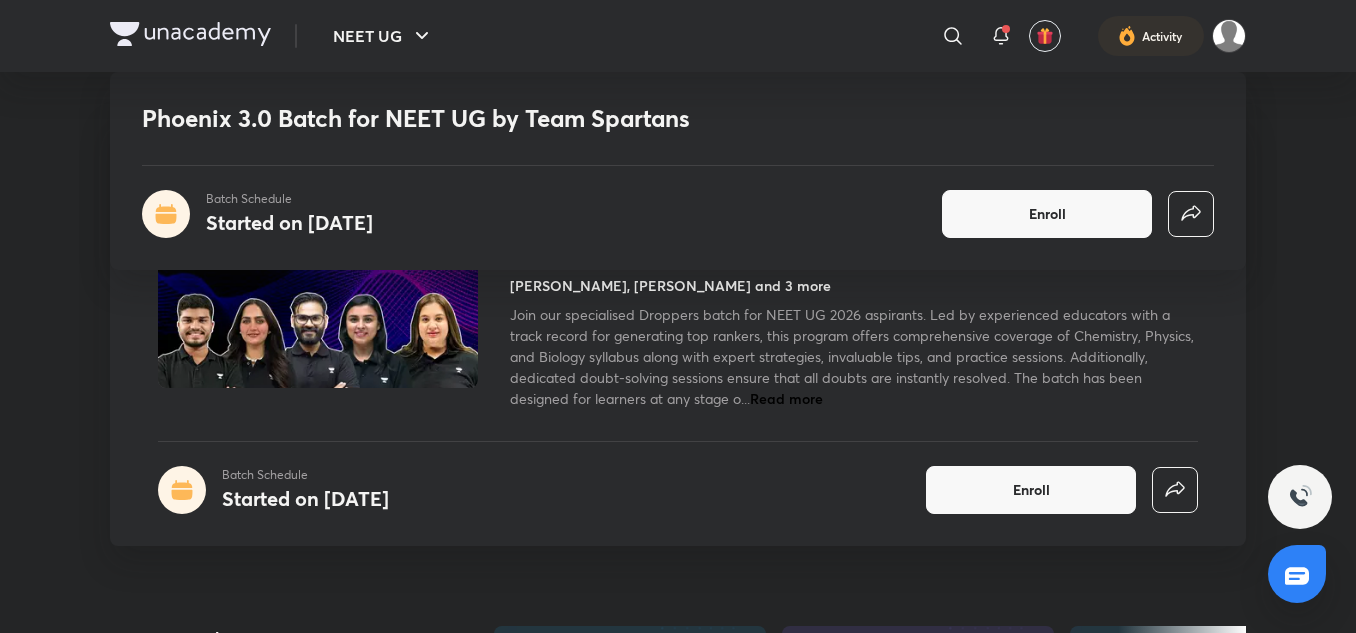 scroll, scrollTop: 338, scrollLeft: 0, axis: vertical 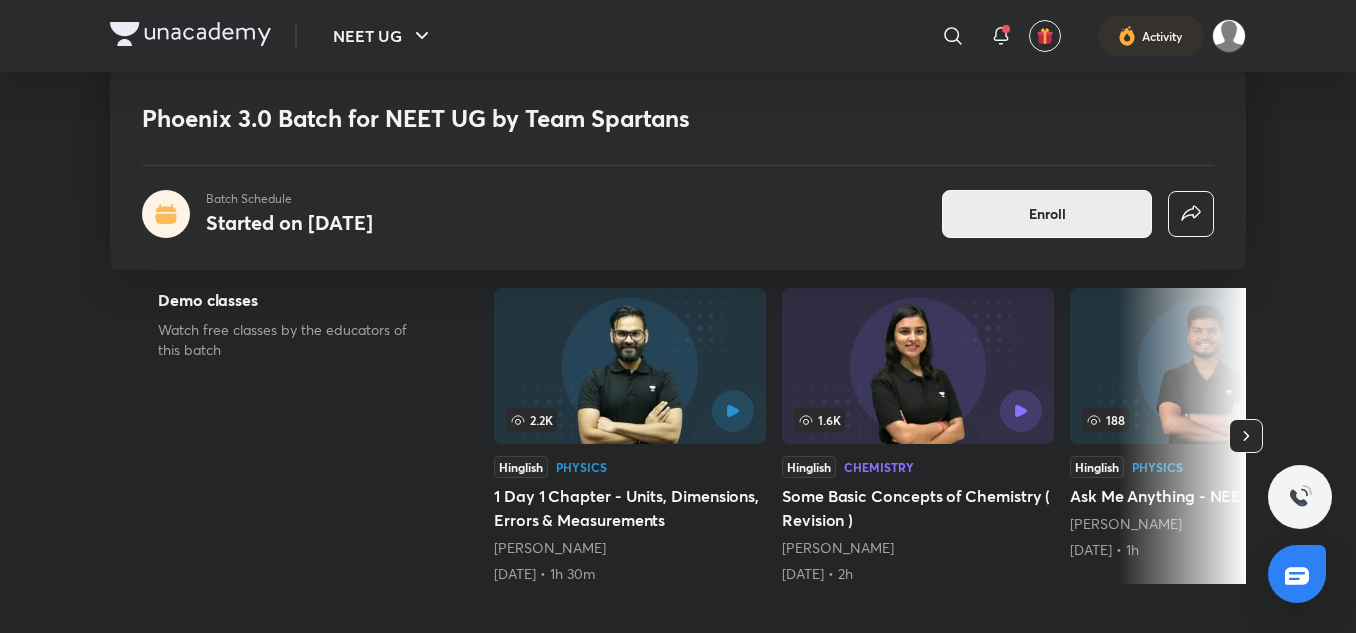 click on "Enroll" at bounding box center (1047, 214) 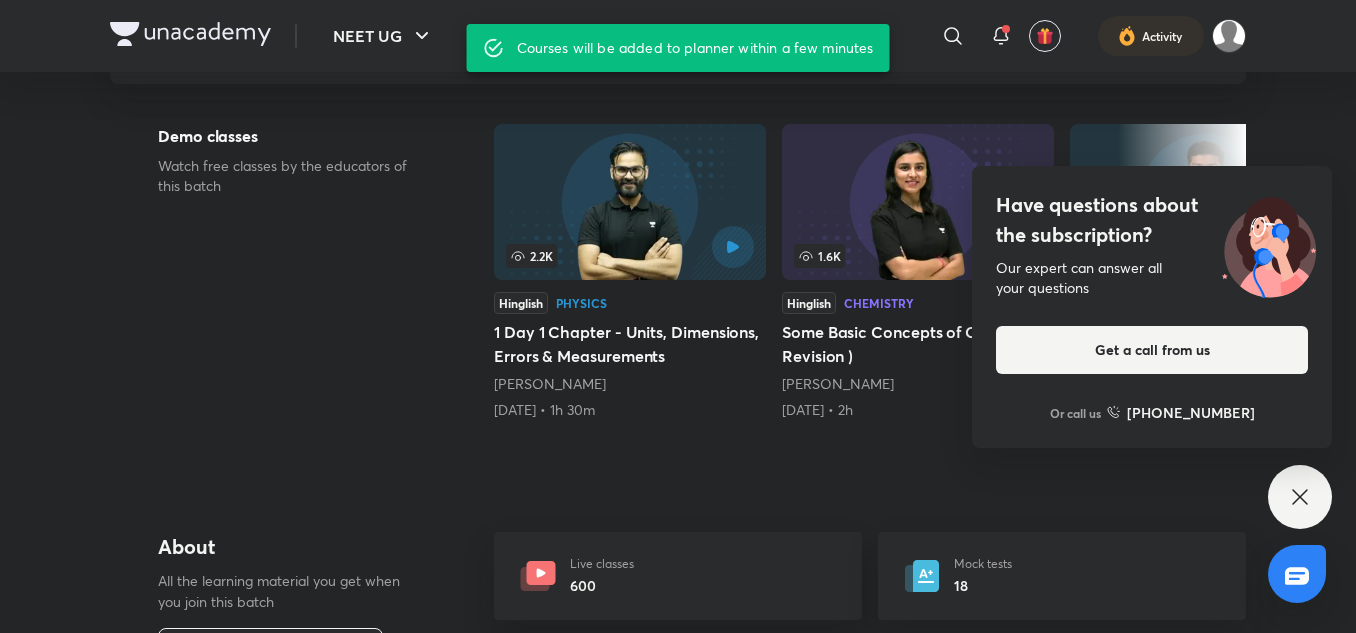scroll, scrollTop: 120, scrollLeft: 0, axis: vertical 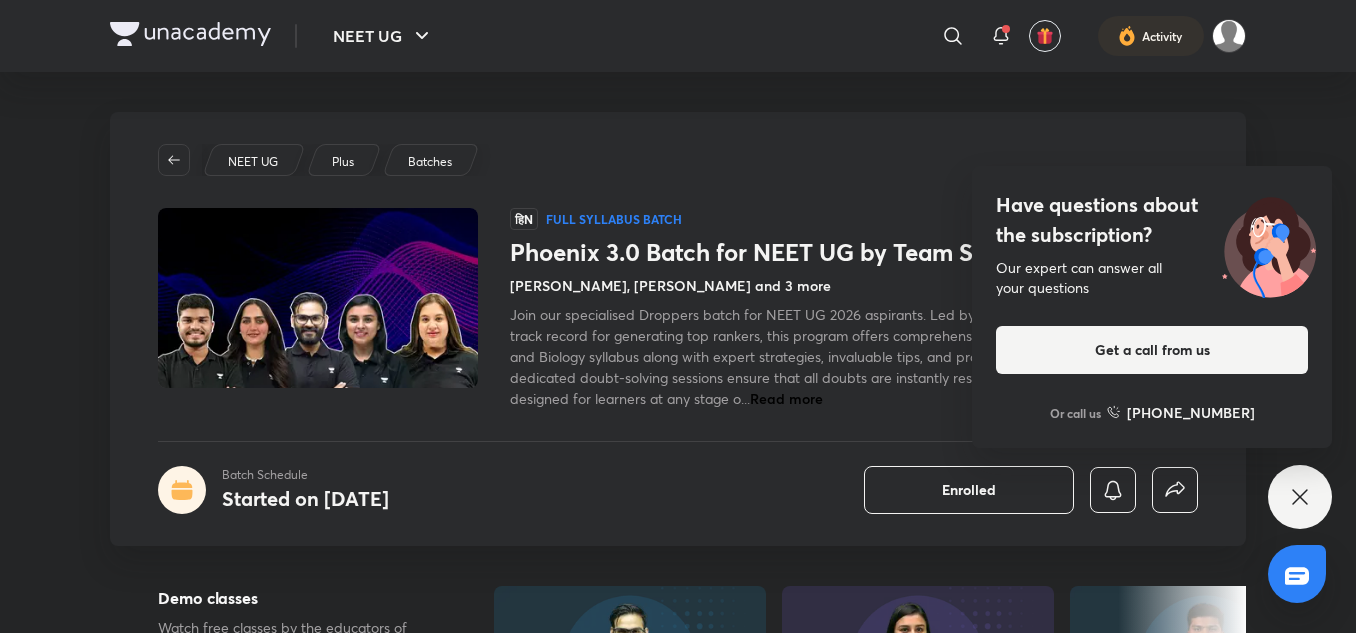 click at bounding box center [190, 34] 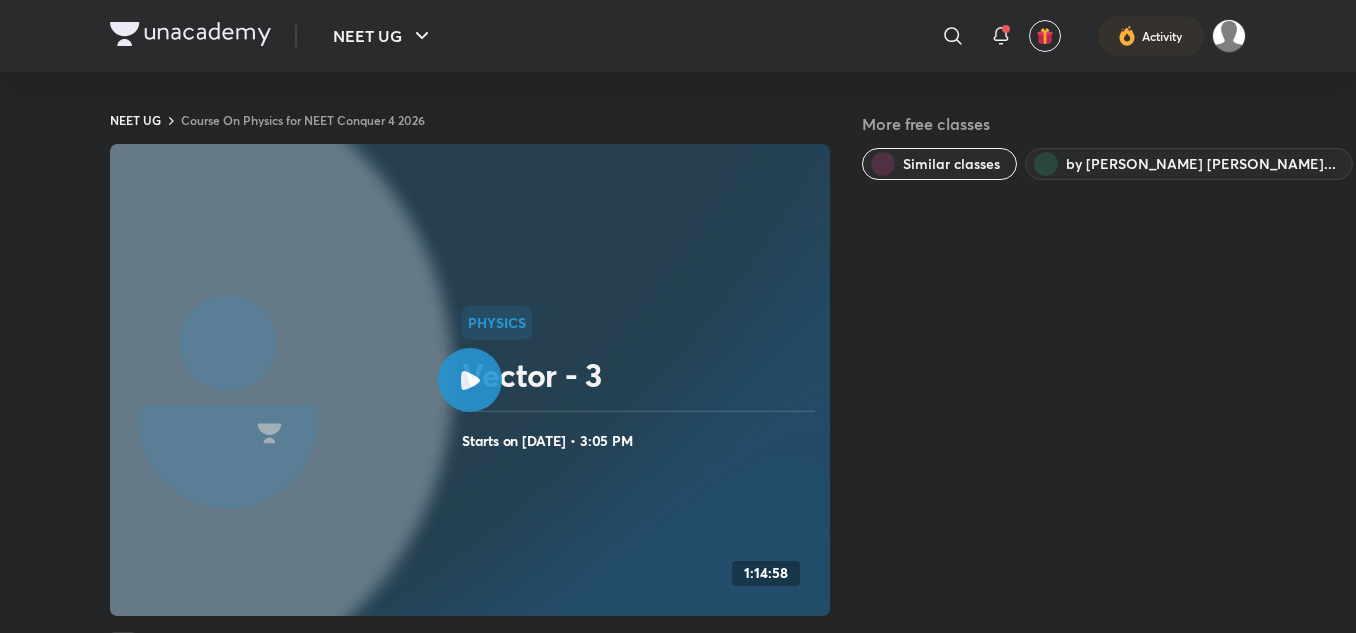 scroll, scrollTop: 0, scrollLeft: 0, axis: both 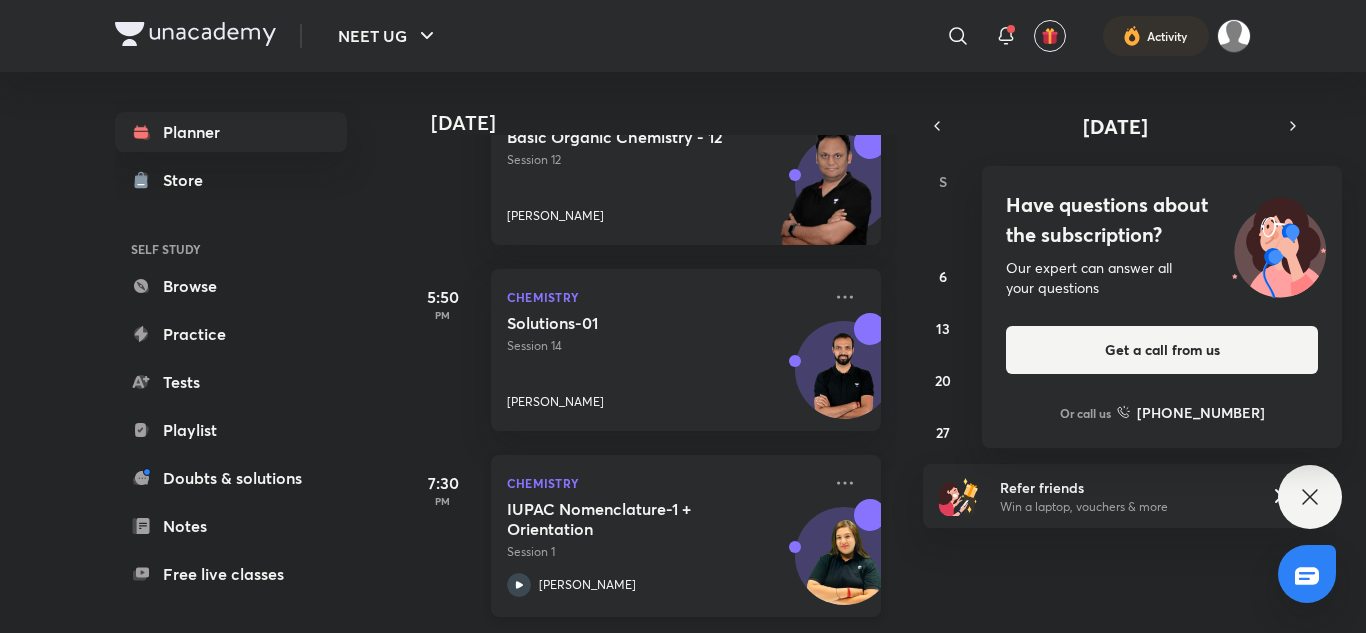 click 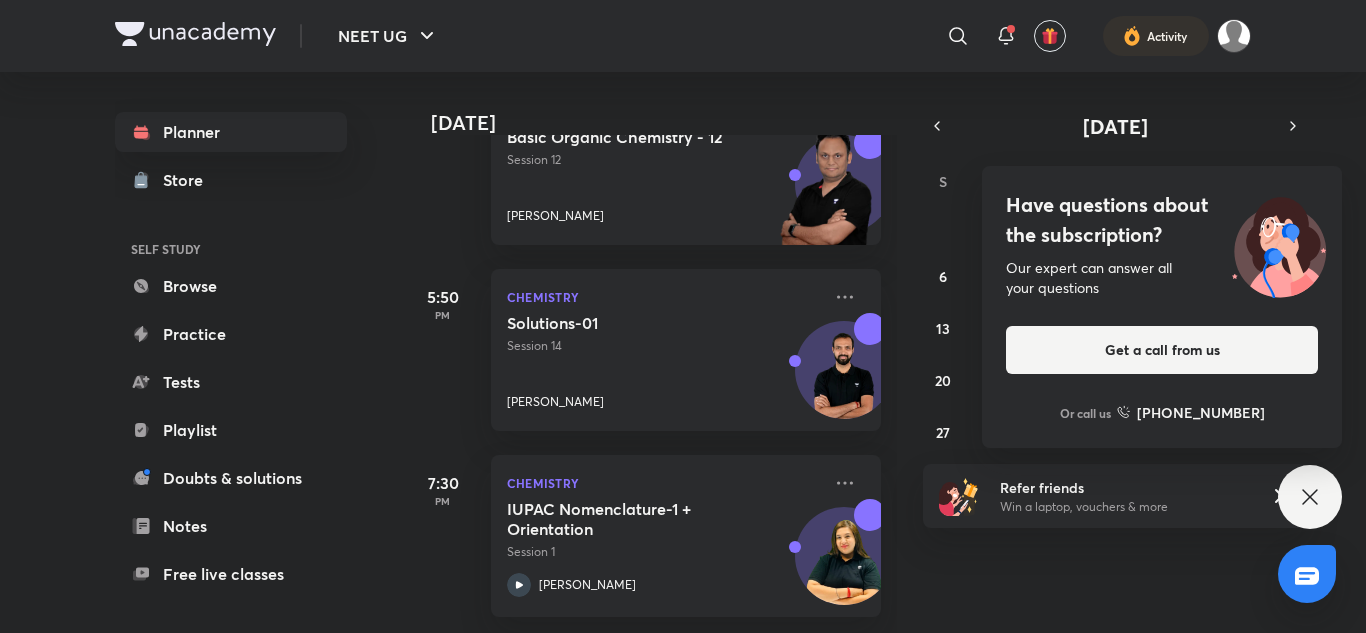 click 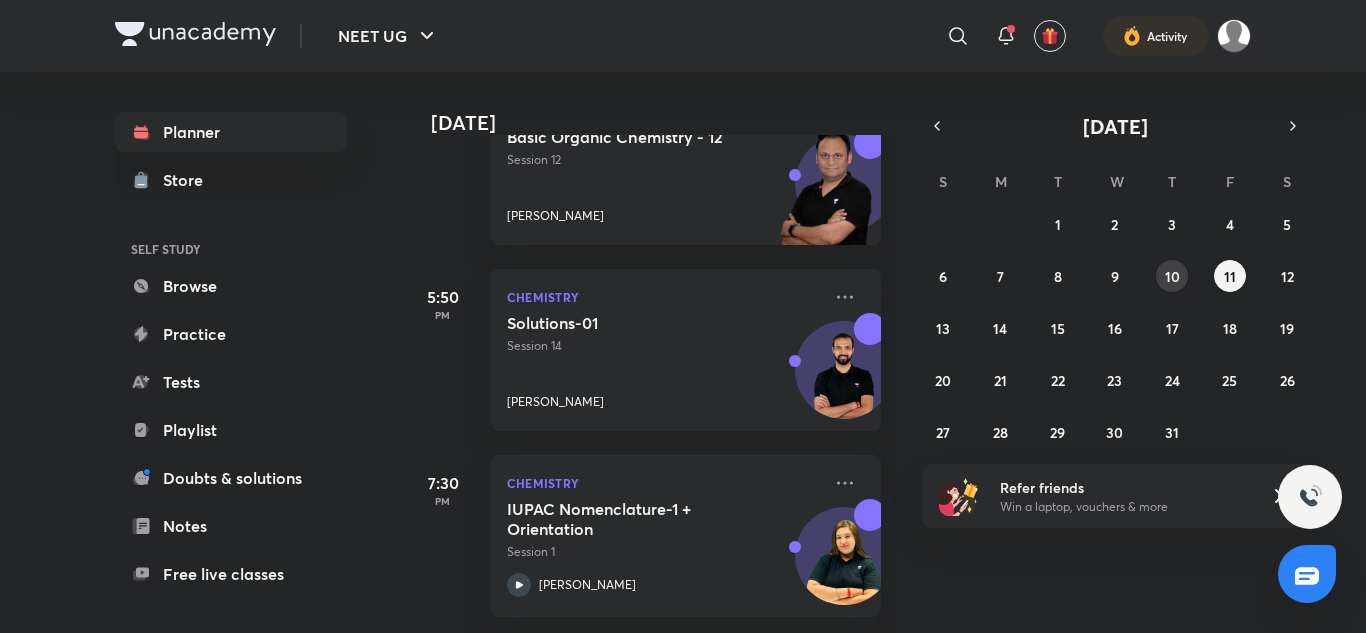 click on "10" at bounding box center (1172, 276) 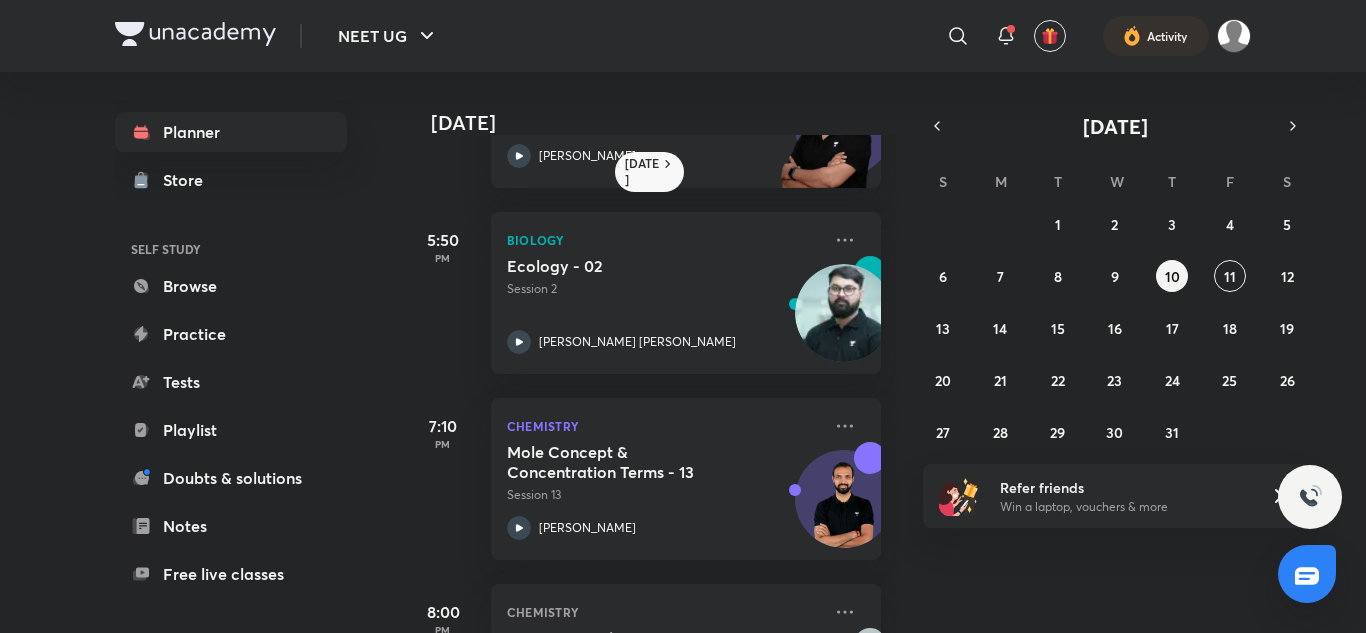 scroll, scrollTop: 650, scrollLeft: 0, axis: vertical 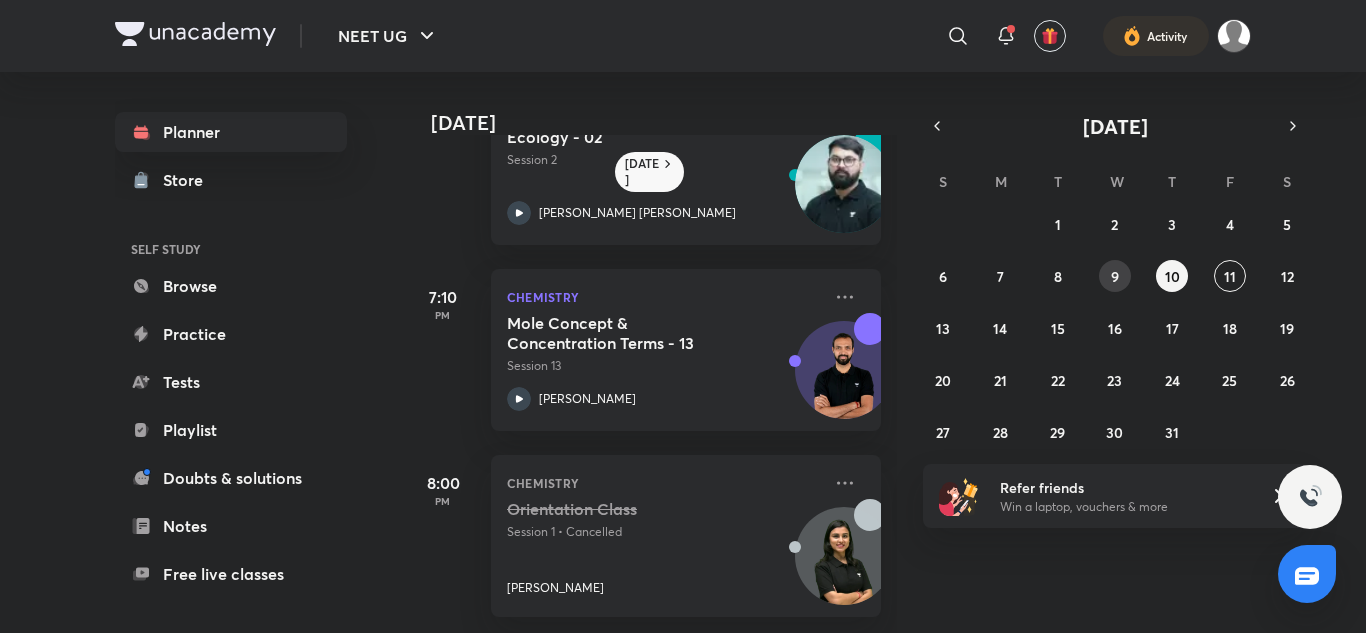 click on "9" at bounding box center (1115, 276) 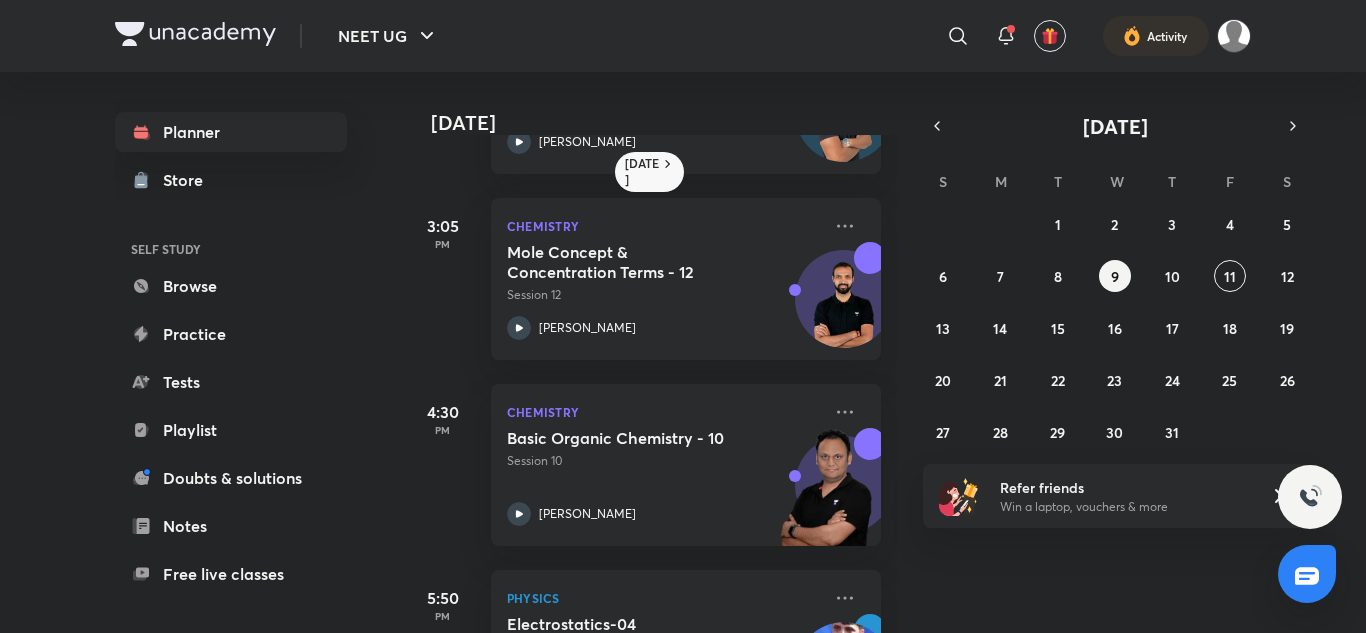 scroll, scrollTop: 146, scrollLeft: 0, axis: vertical 